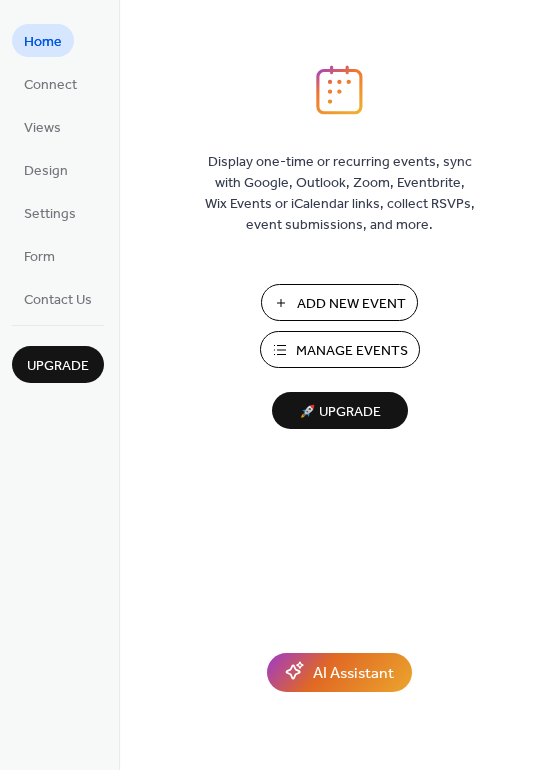 scroll, scrollTop: 0, scrollLeft: 0, axis: both 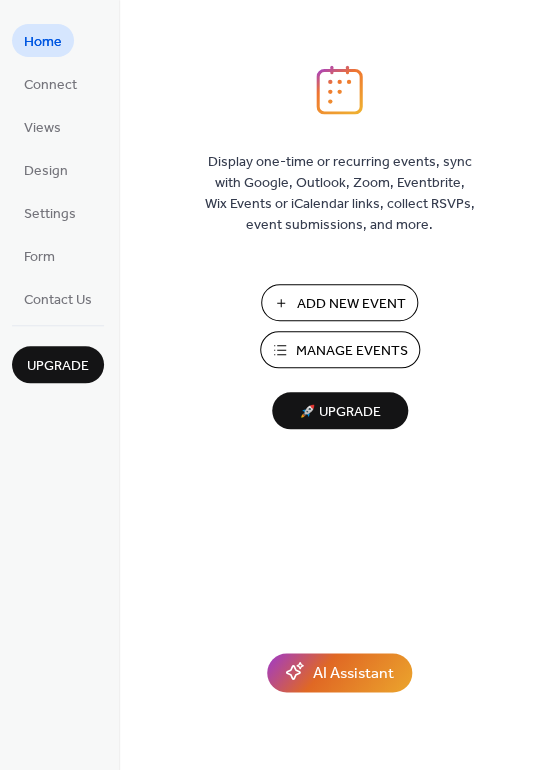 click on "Manage Events" at bounding box center [352, 351] 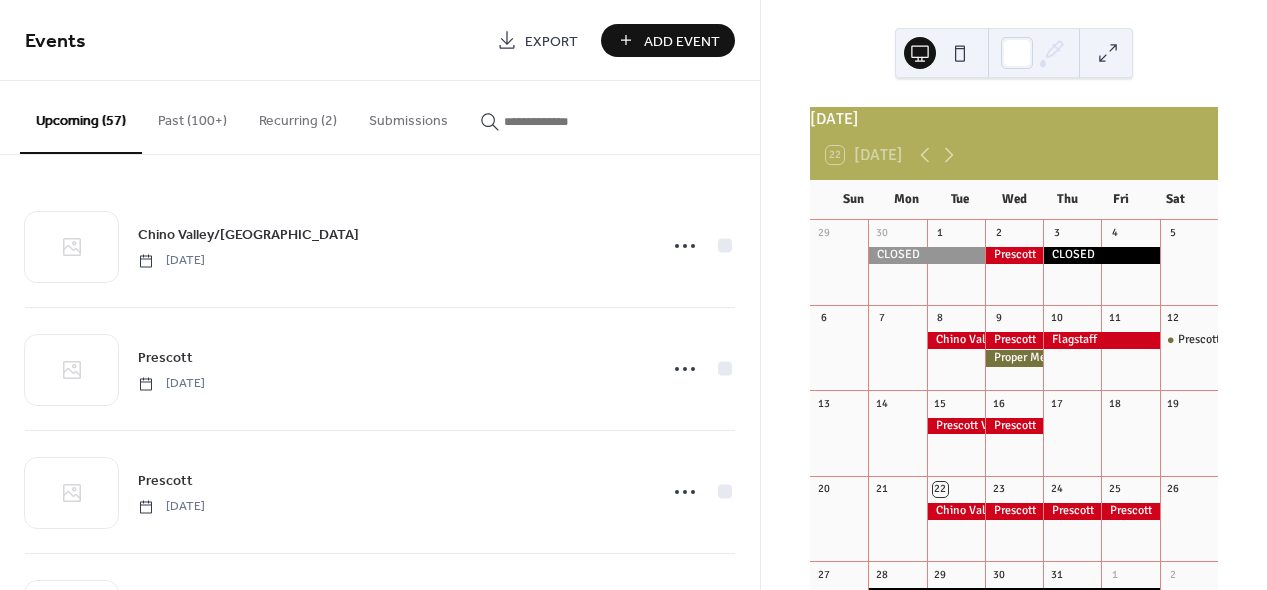 scroll, scrollTop: 0, scrollLeft: 0, axis: both 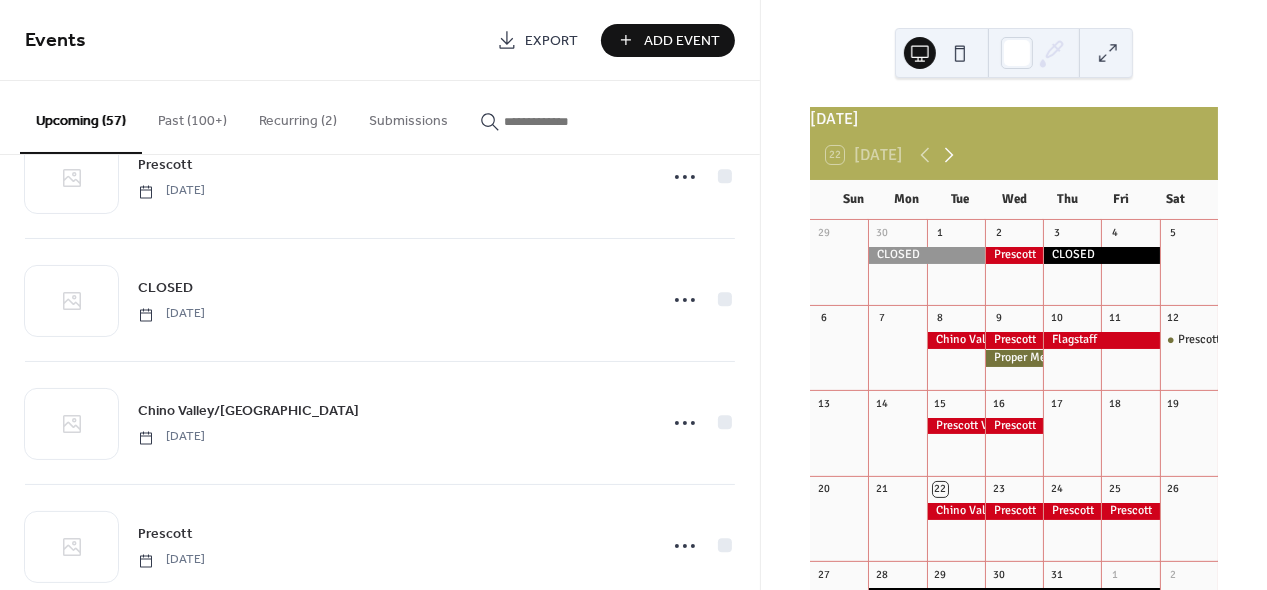 click 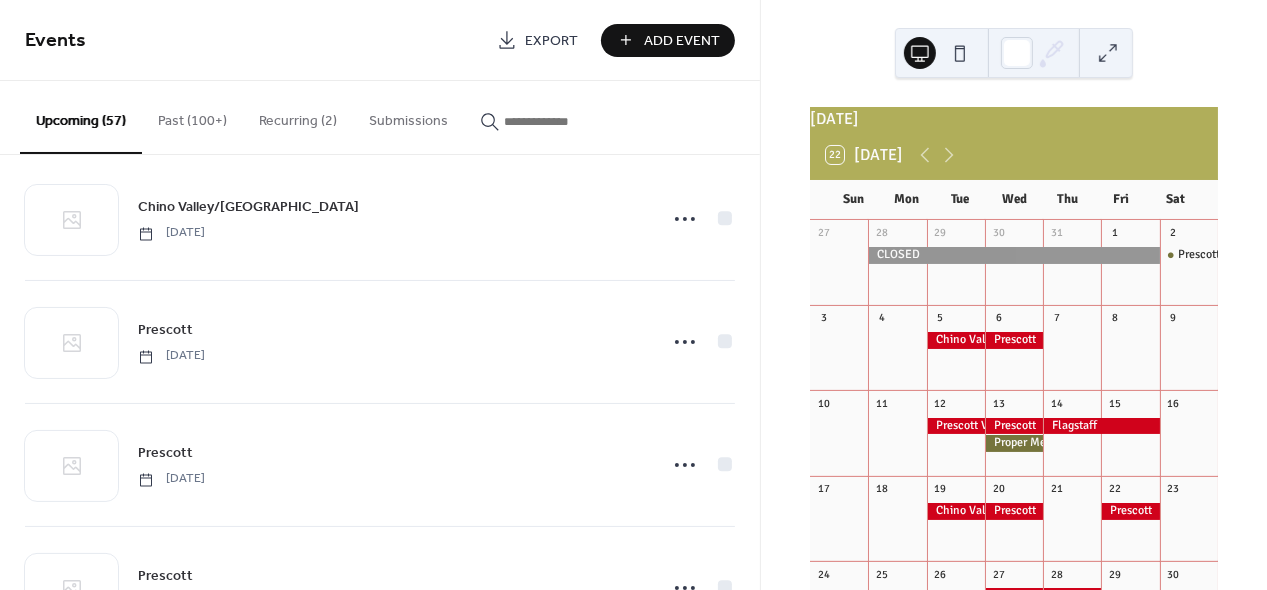 scroll, scrollTop: 0, scrollLeft: 0, axis: both 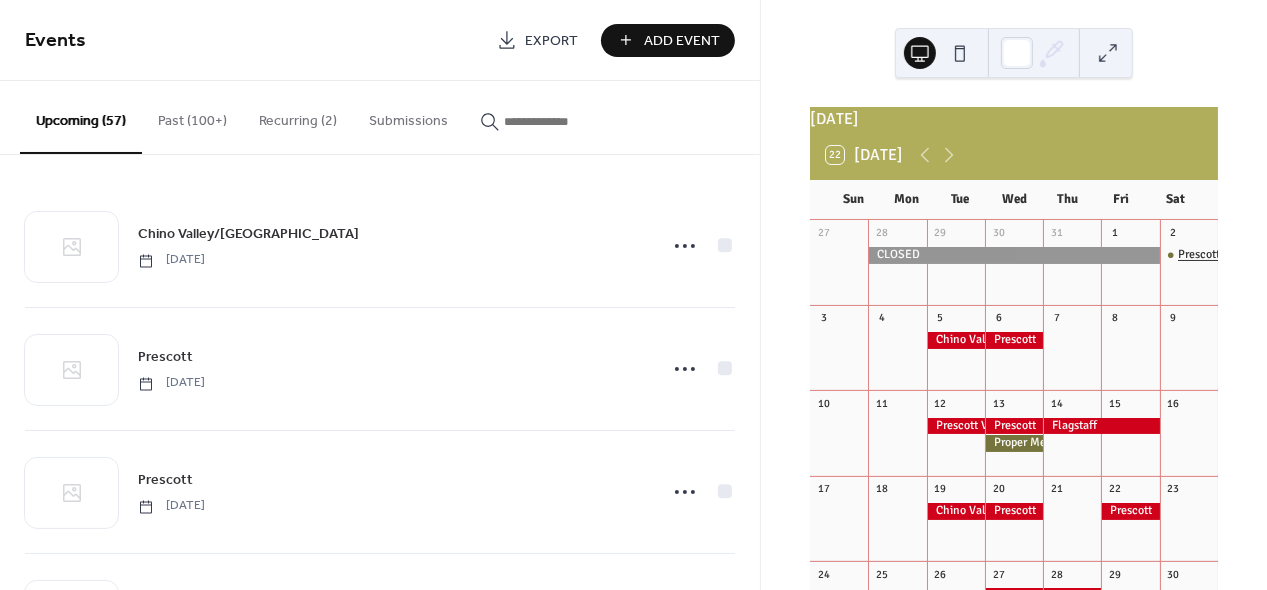 click on "Prescott Meat Co." at bounding box center (1223, 255) 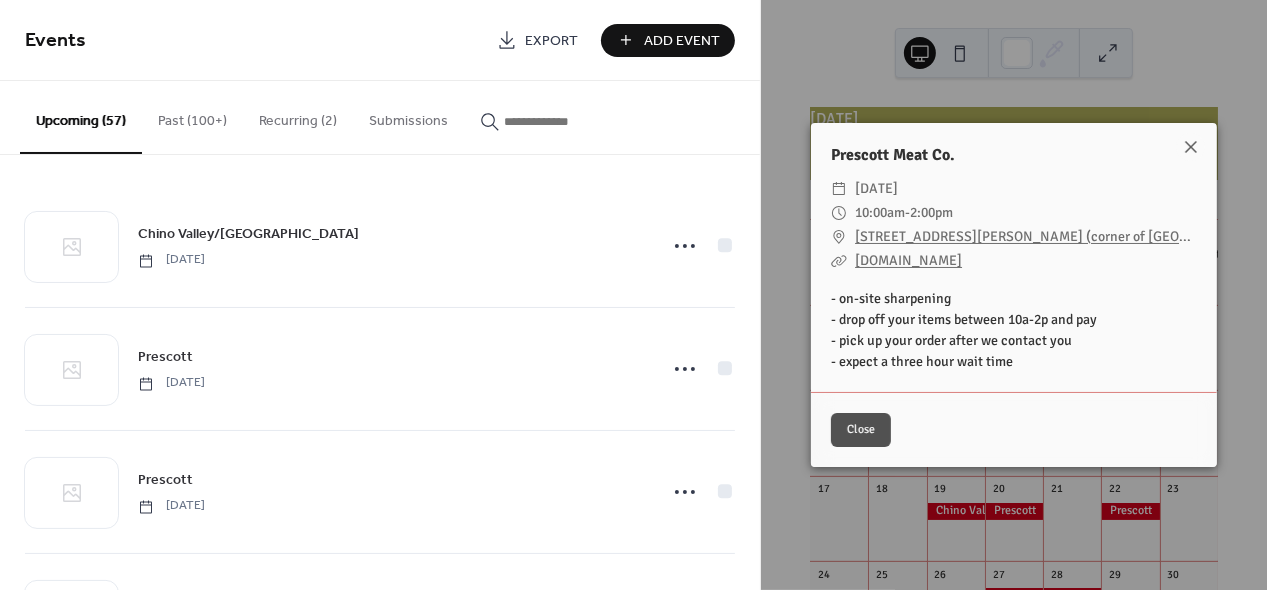 click on "Close" at bounding box center [861, 430] 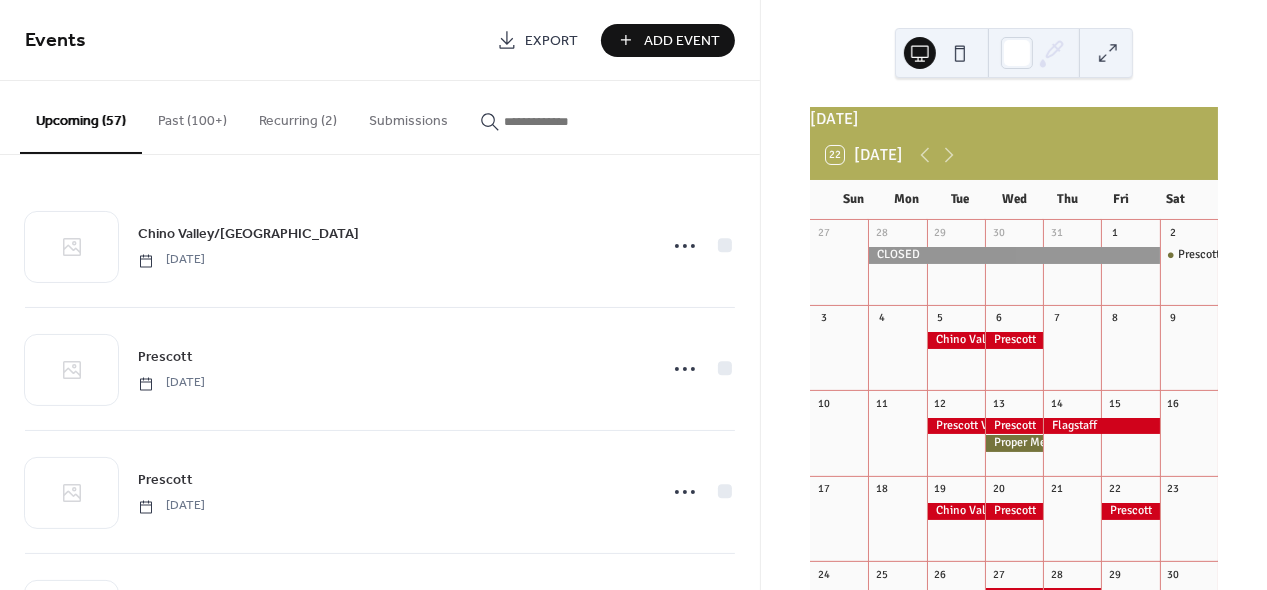 click at bounding box center [564, 121] 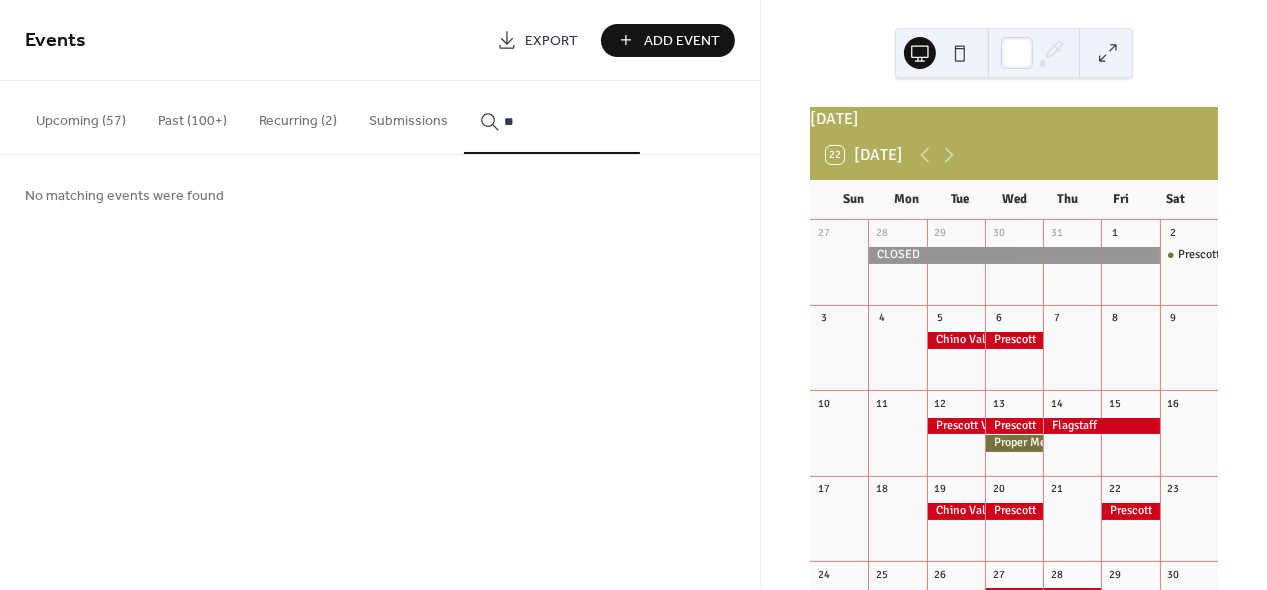 type on "*" 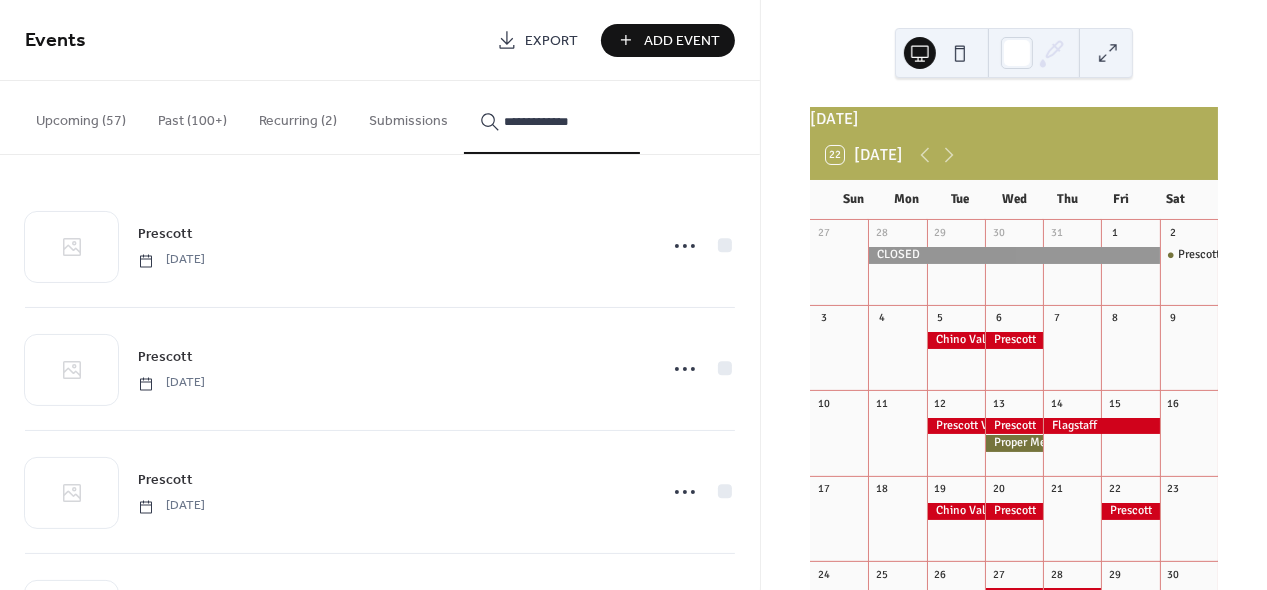 type on "**********" 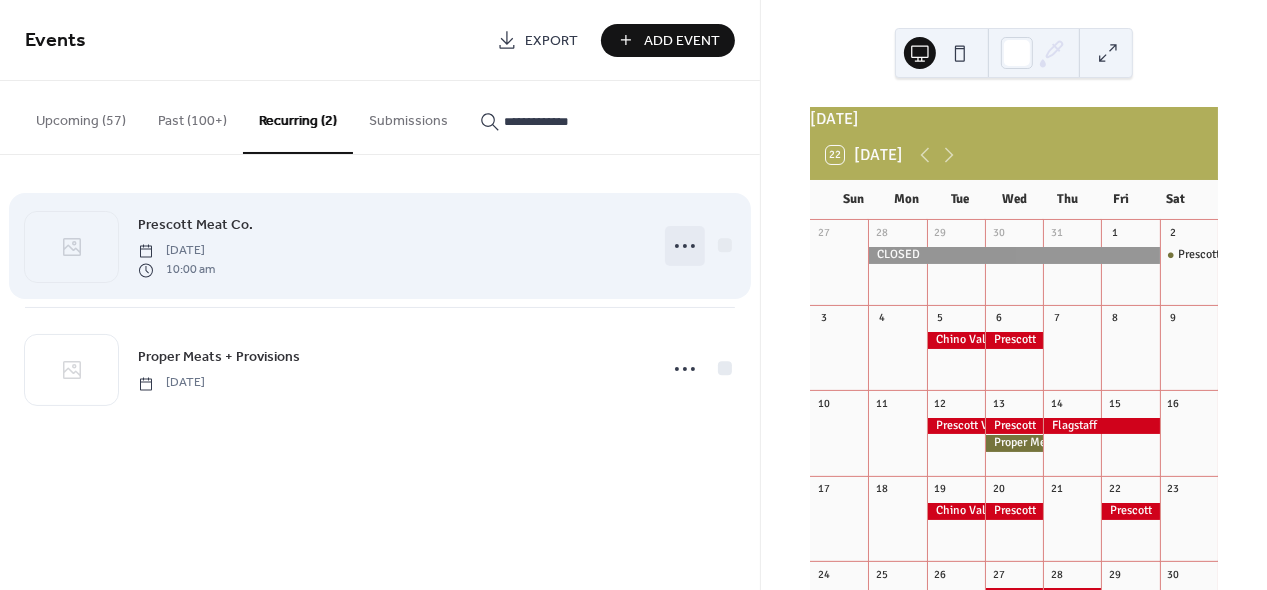 click 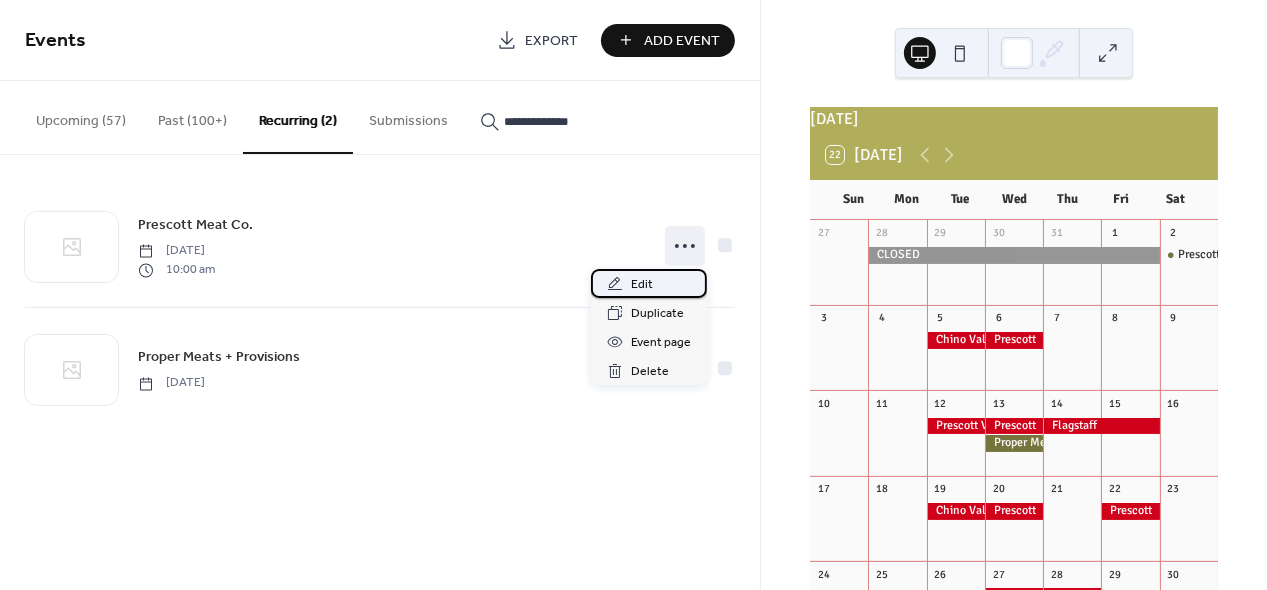 click on "Edit" at bounding box center (642, 285) 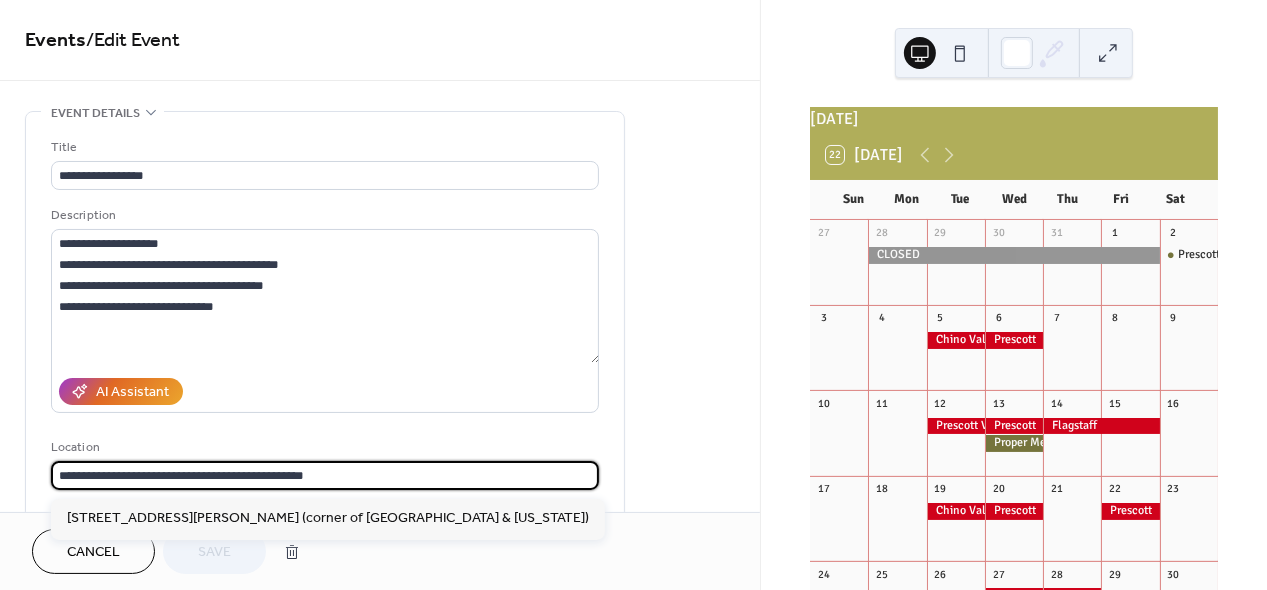 click on "**********" at bounding box center (325, 475) 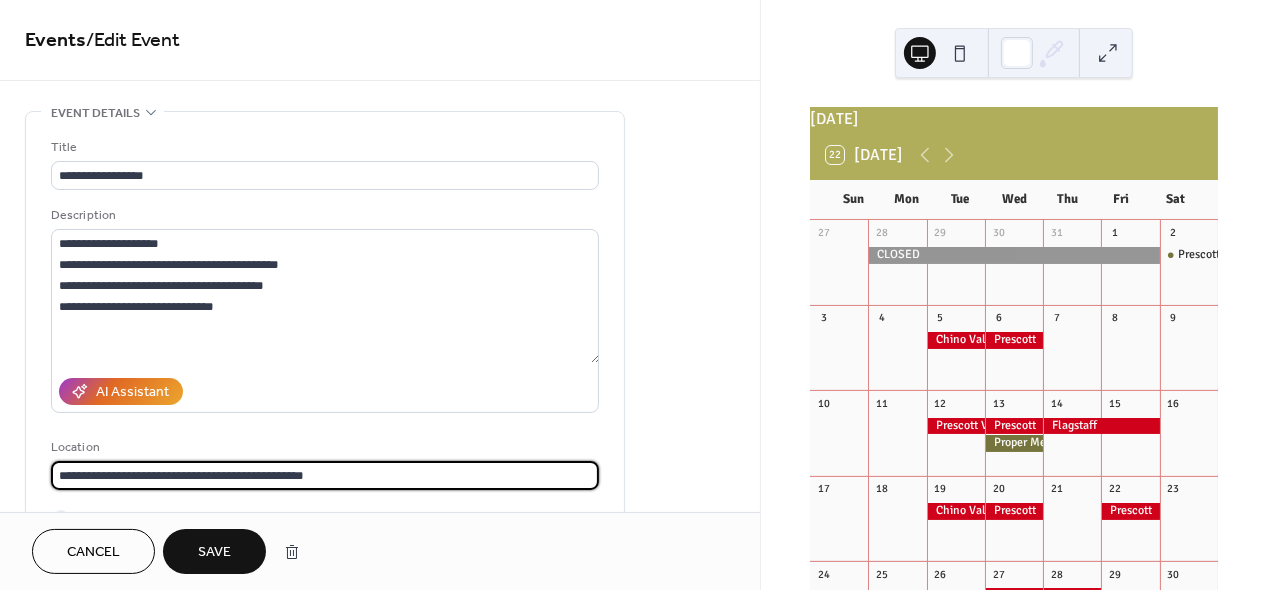 type on "**********" 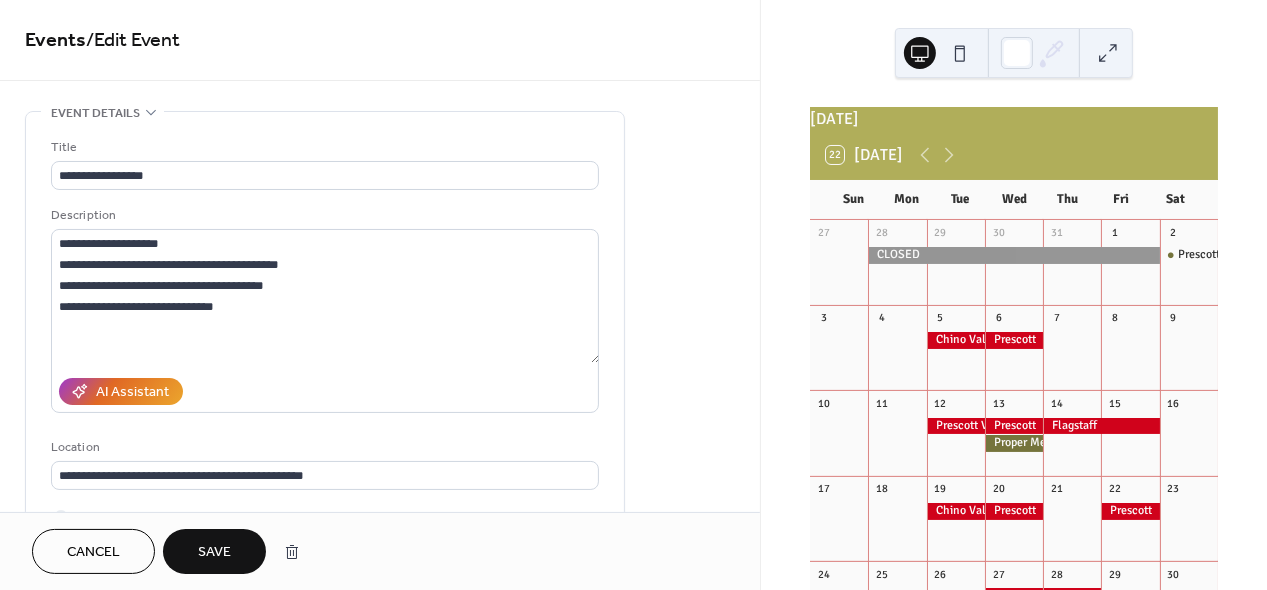 click on "Save" at bounding box center [214, 553] 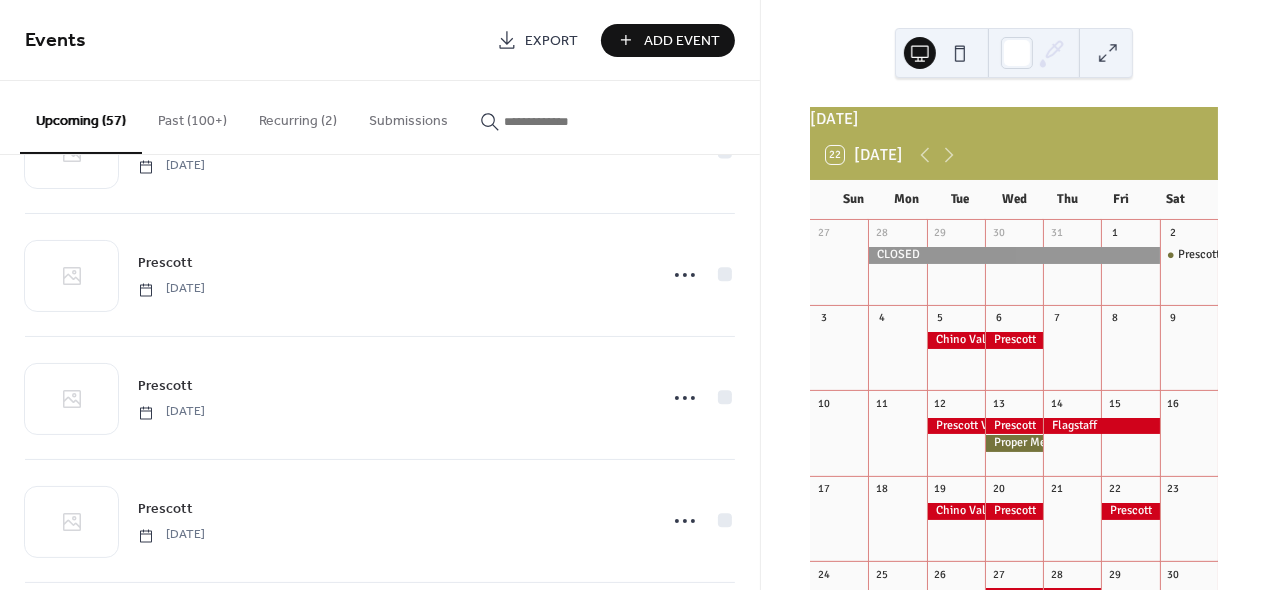 scroll, scrollTop: 111, scrollLeft: 0, axis: vertical 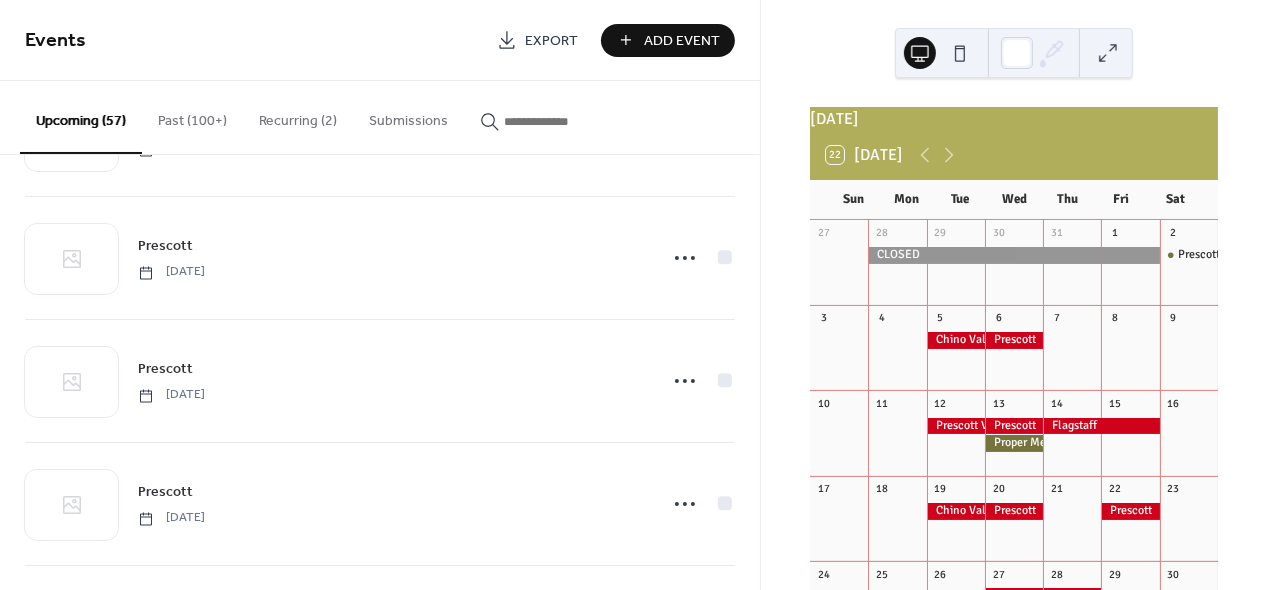 click on "Recurring (2)" at bounding box center (298, 116) 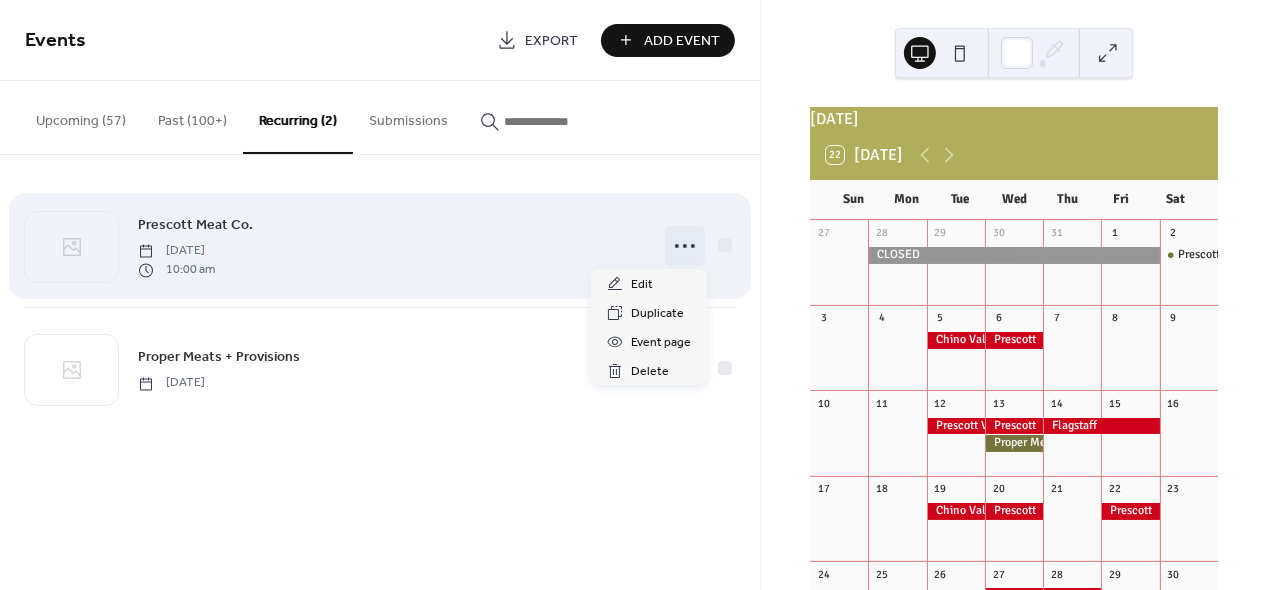 click 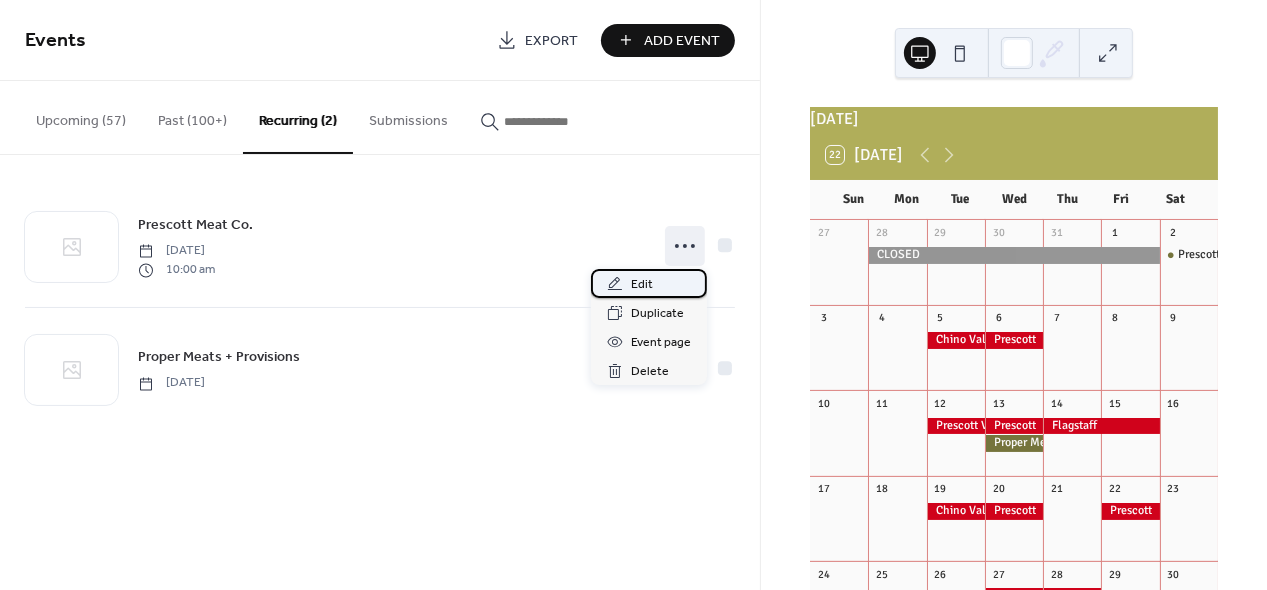click on "Edit" at bounding box center (642, 285) 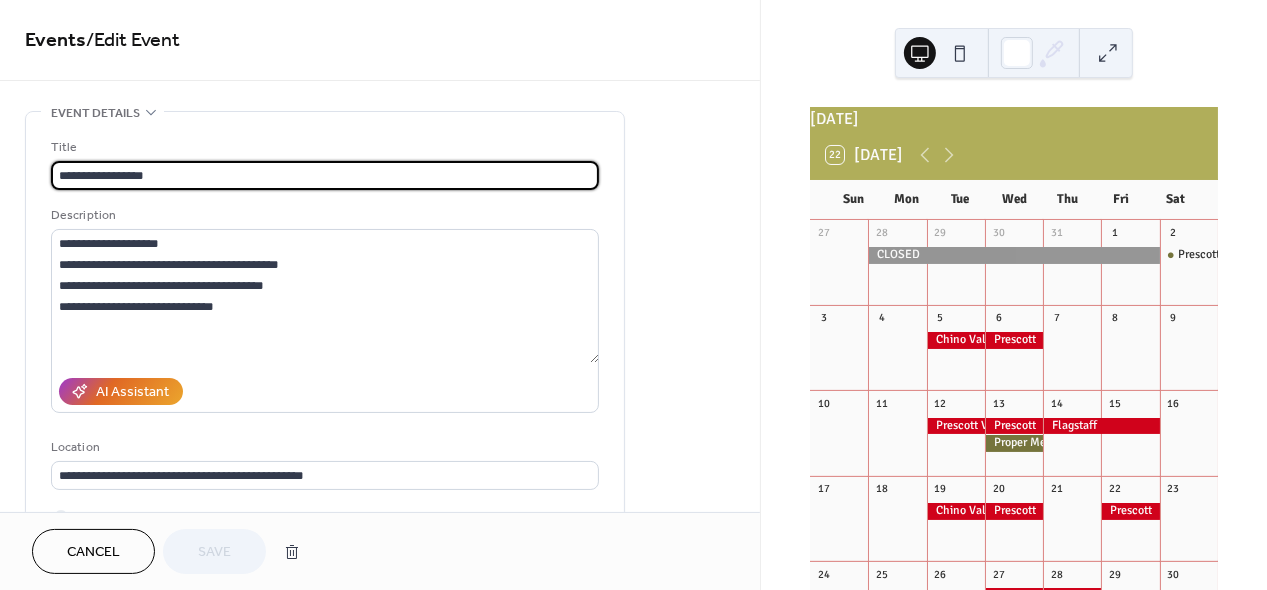 type on "**********" 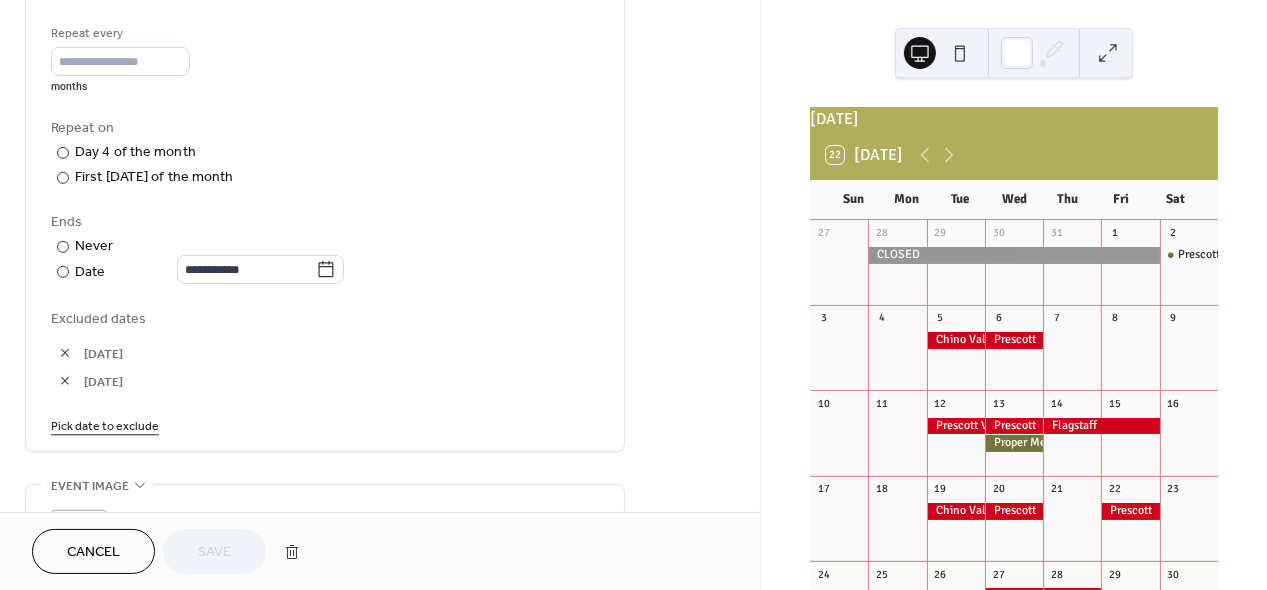 scroll, scrollTop: 901, scrollLeft: 0, axis: vertical 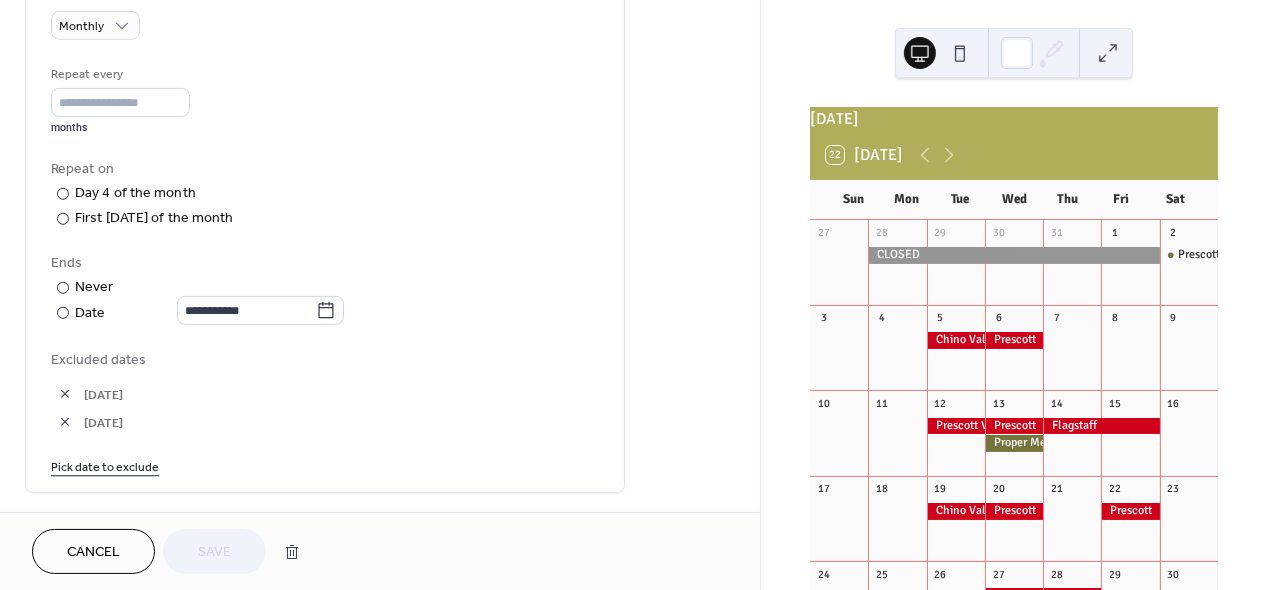 click on "Pick date to exclude" at bounding box center (105, 466) 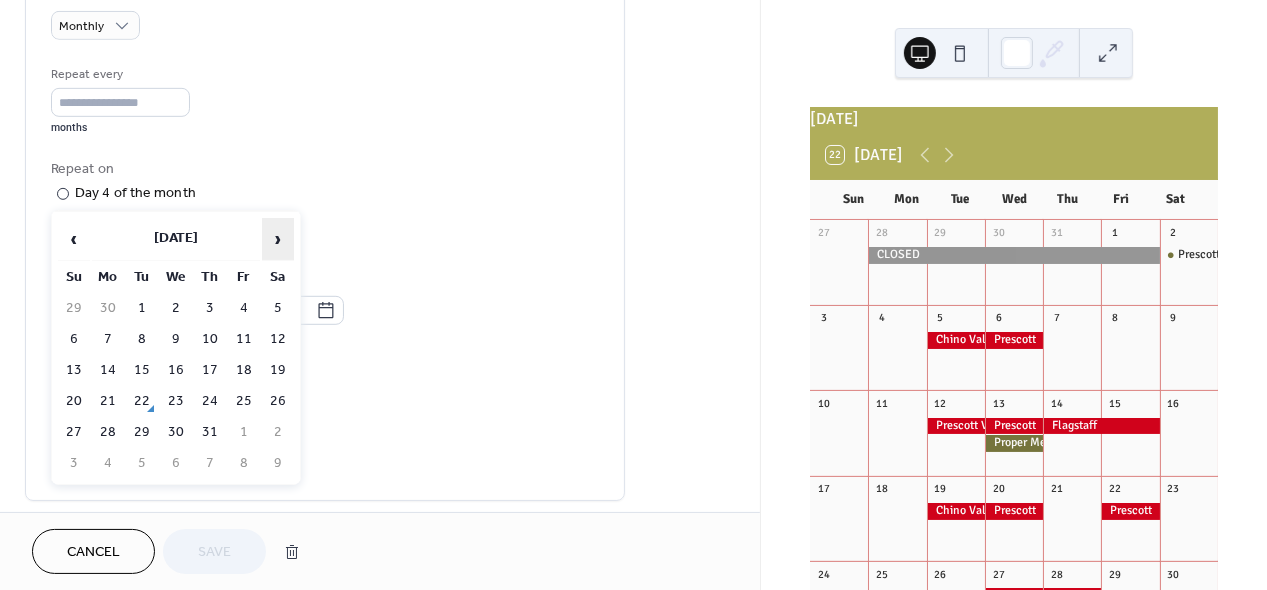 click on "›" at bounding box center [278, 239] 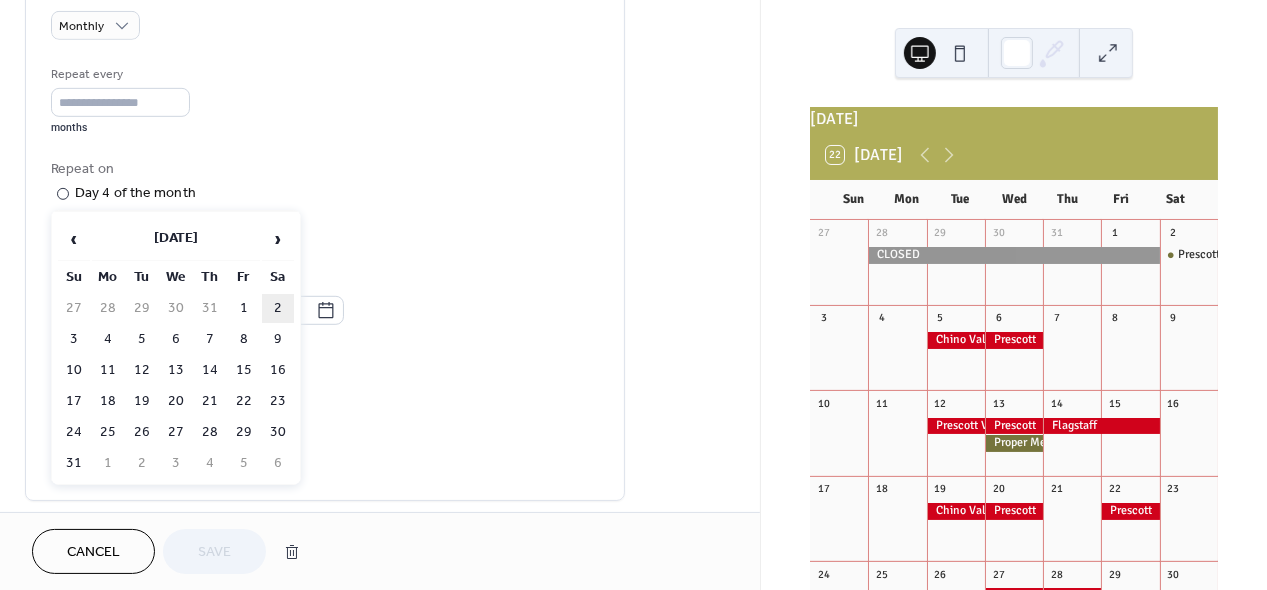click on "2" at bounding box center (278, 308) 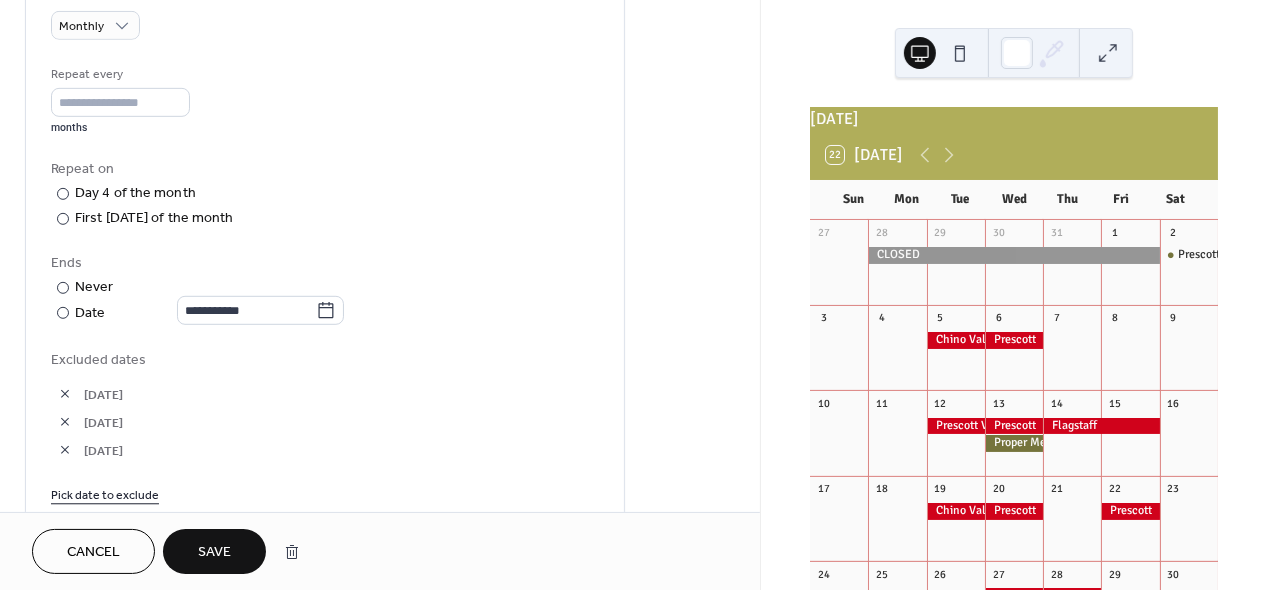 click on "Save" at bounding box center [214, 553] 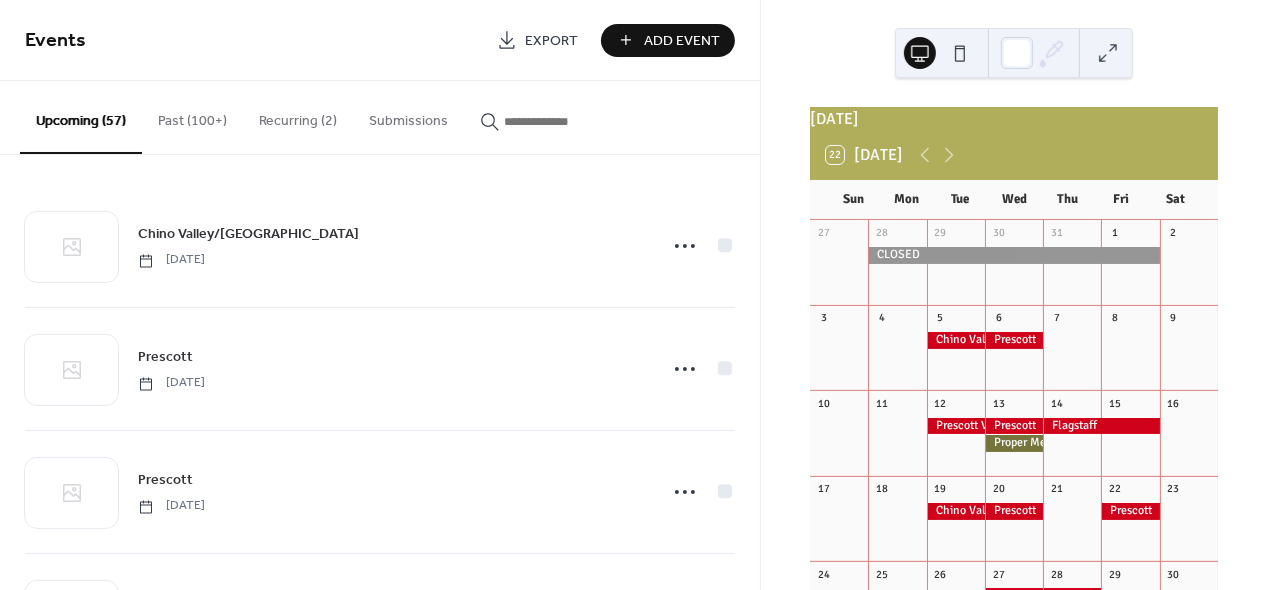 click on "Recurring (2)" at bounding box center (298, 116) 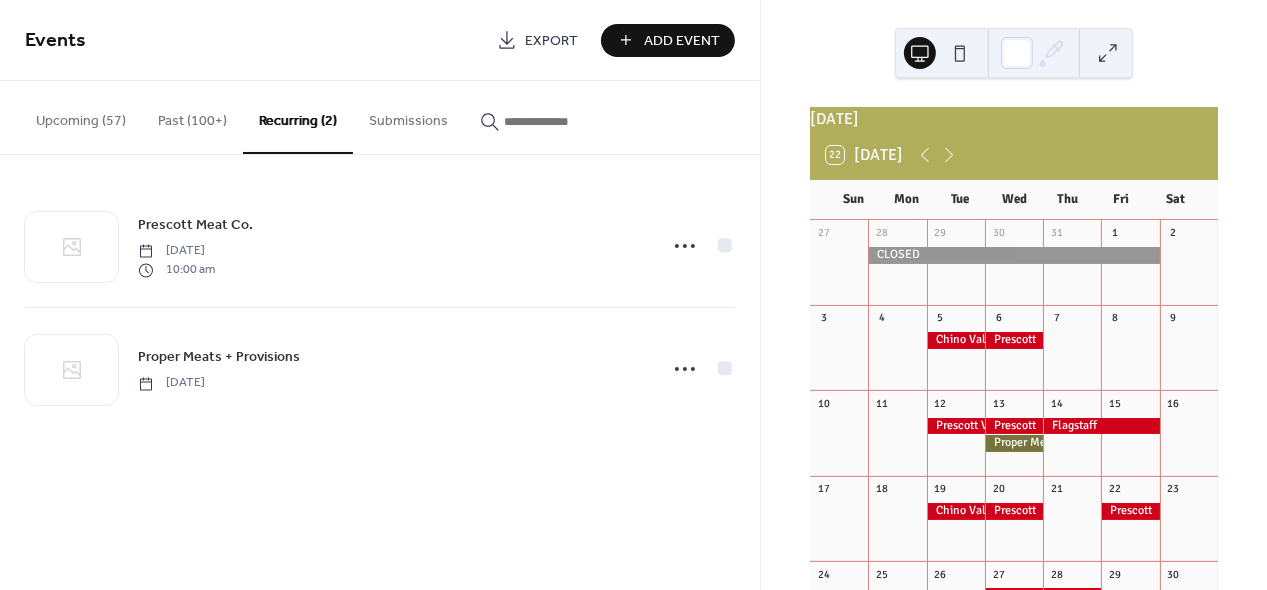 click on "Past (100+)" at bounding box center (192, 116) 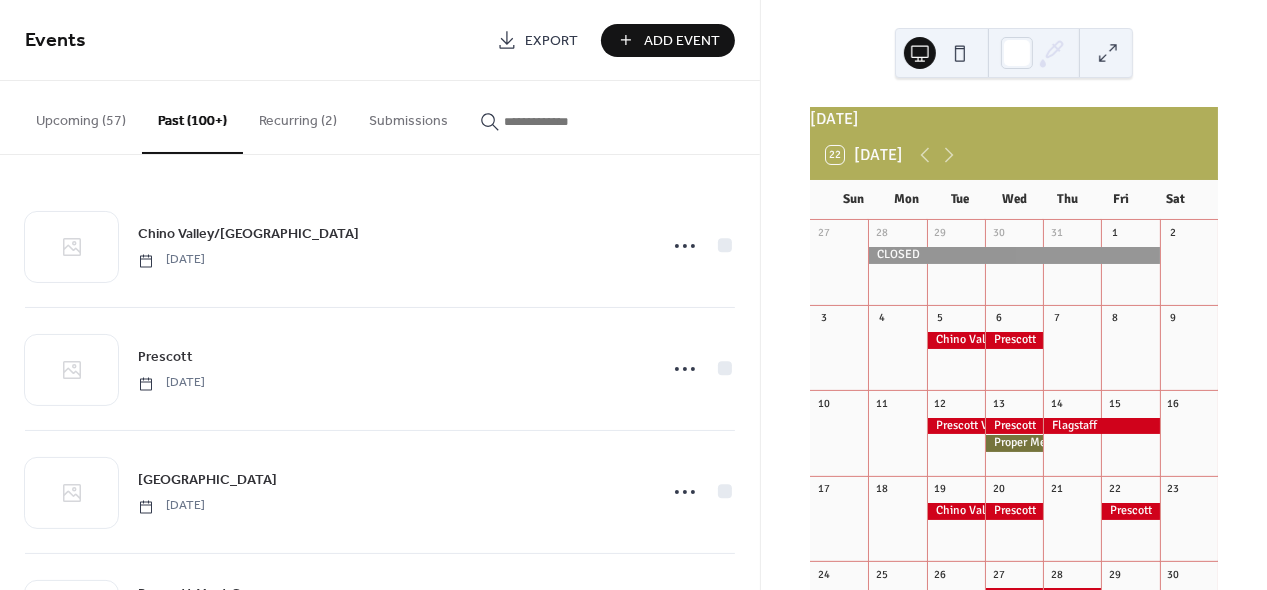 click on "Past (100+)" at bounding box center (192, 117) 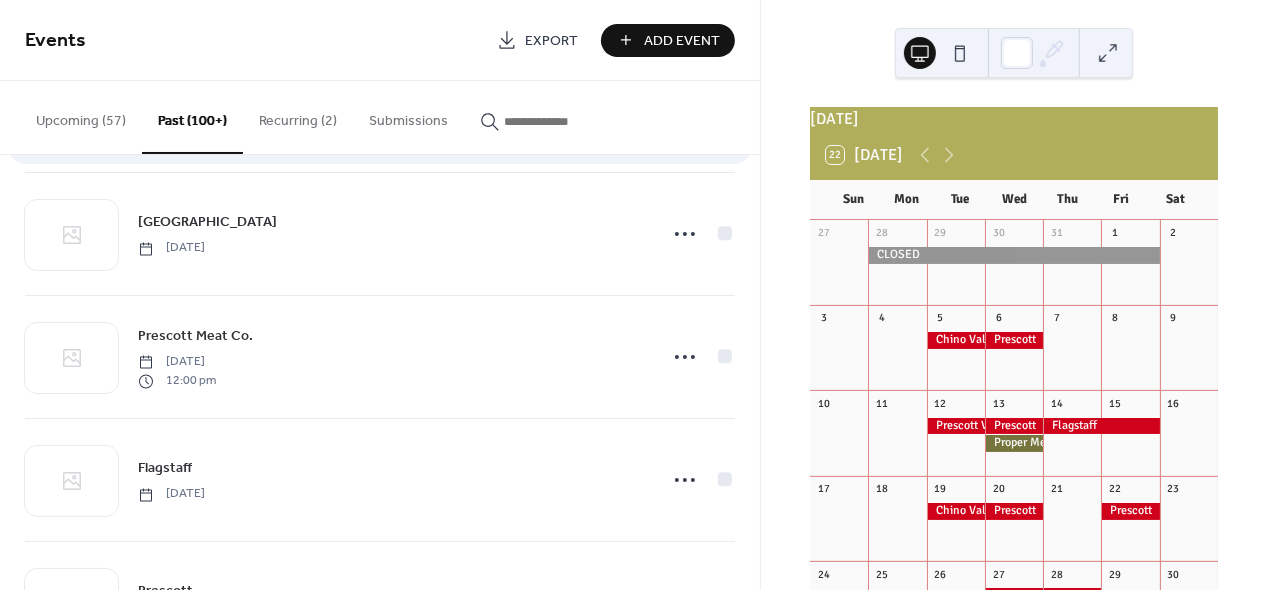scroll, scrollTop: 249, scrollLeft: 0, axis: vertical 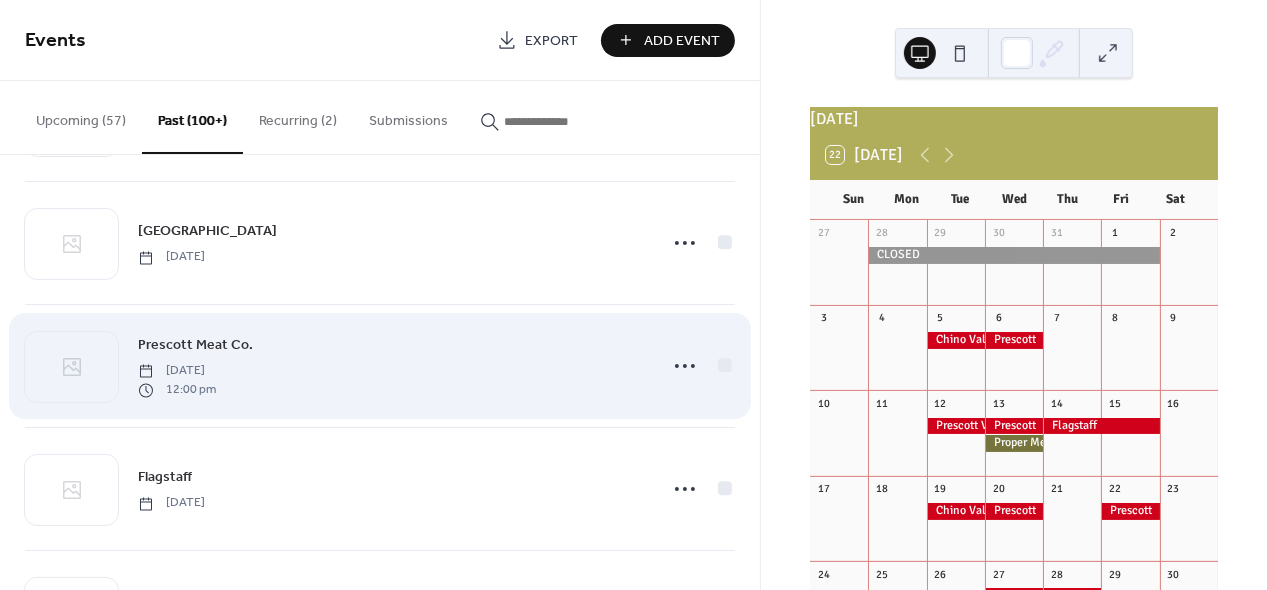 click on "Prescott Meat Co." at bounding box center [195, 346] 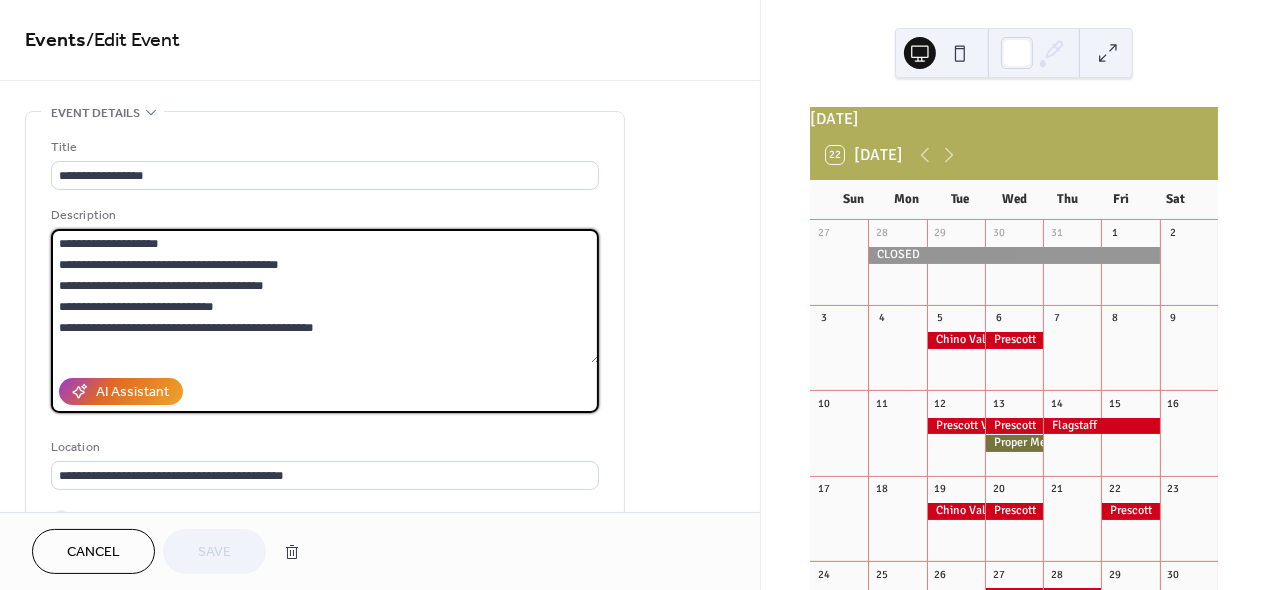 drag, startPoint x: 341, startPoint y: 329, endPoint x: -21, endPoint y: 241, distance: 372.5426 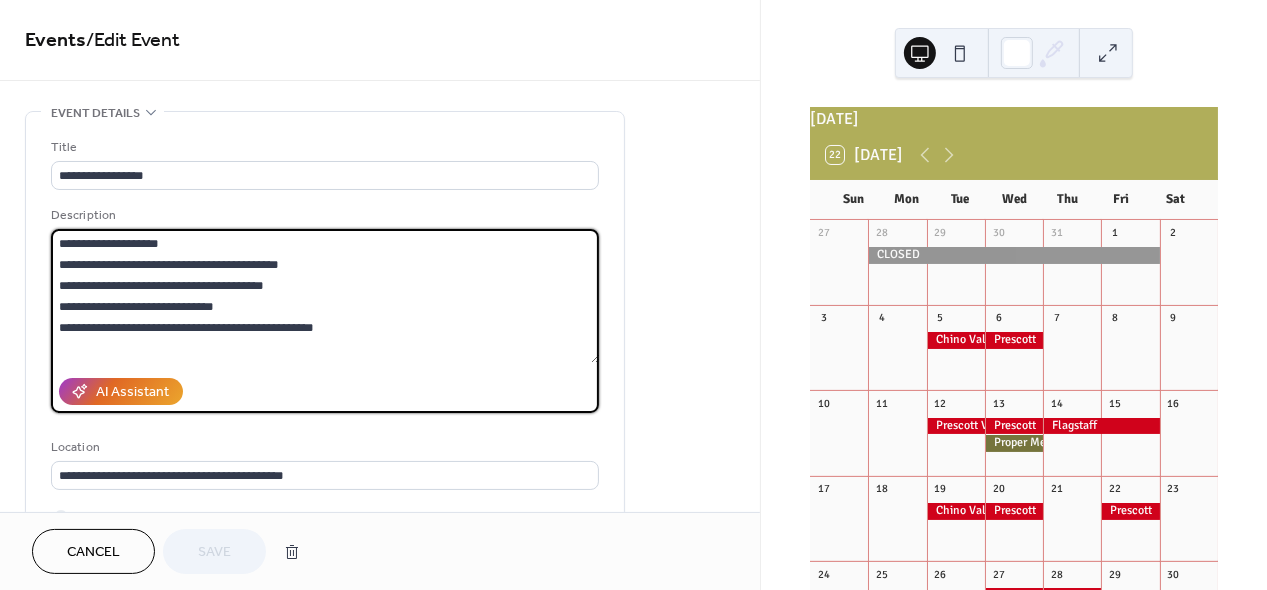 click on "**********" at bounding box center [325, 296] 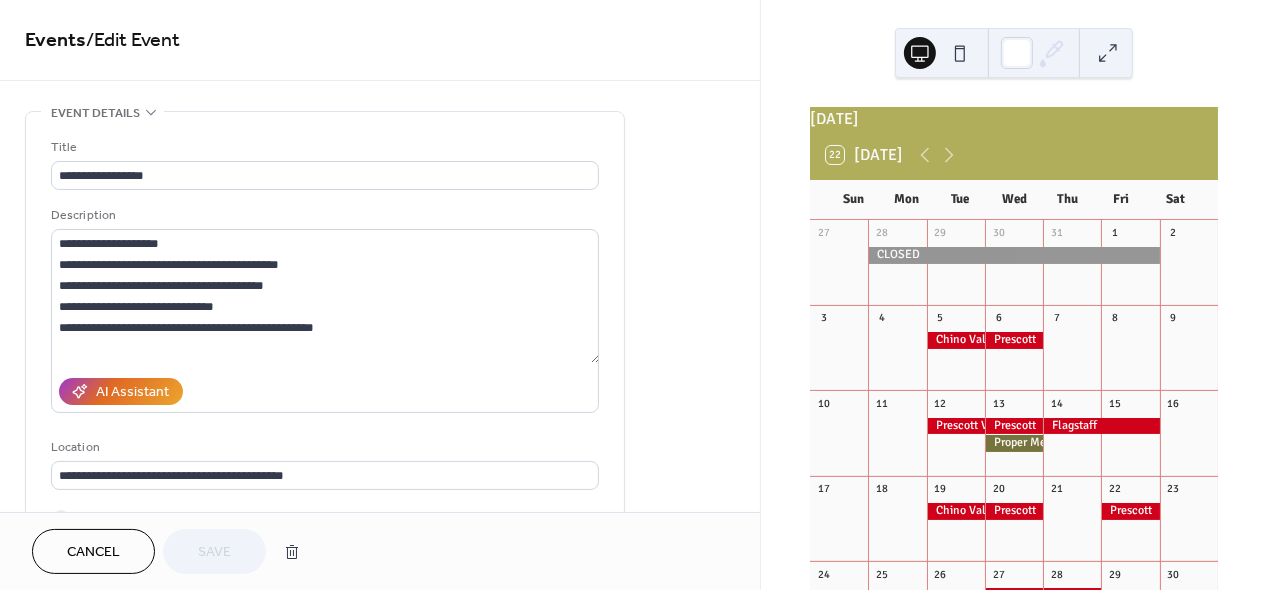 click on "Cancel" at bounding box center (93, 553) 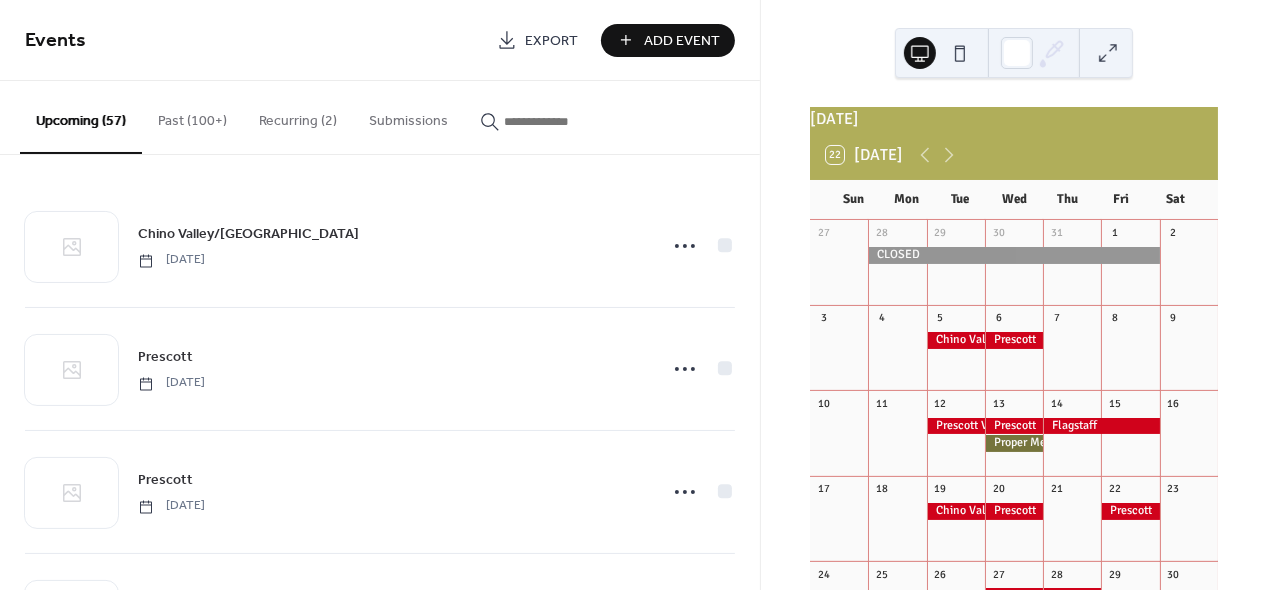 click on "Add Event" at bounding box center [682, 41] 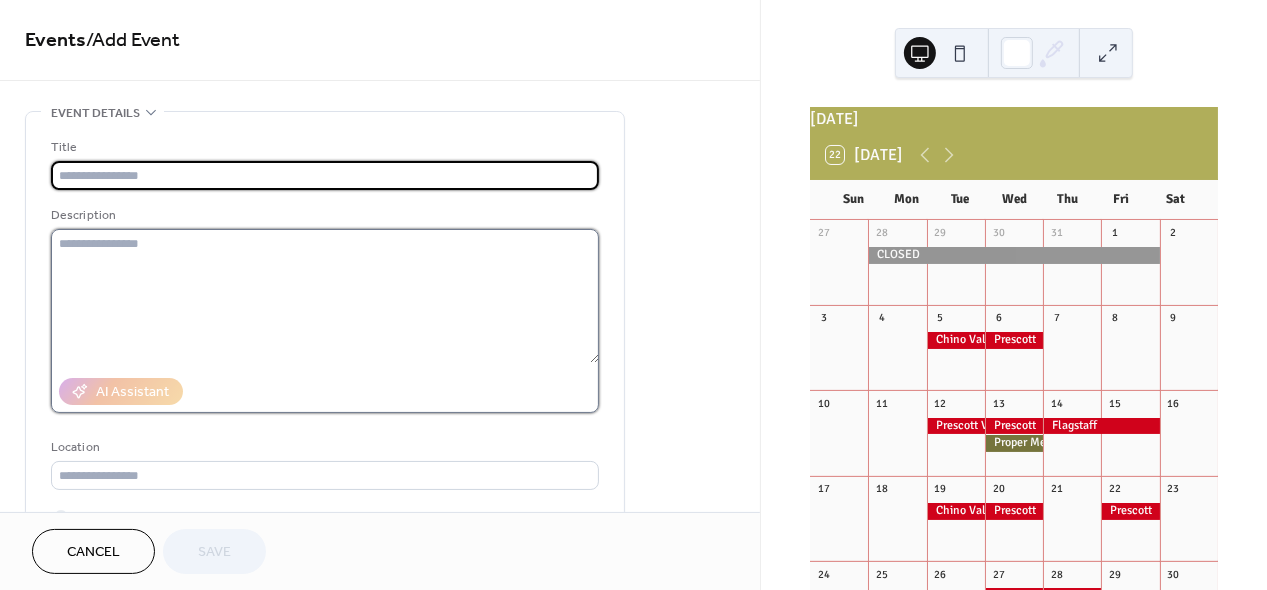 click at bounding box center [325, 296] 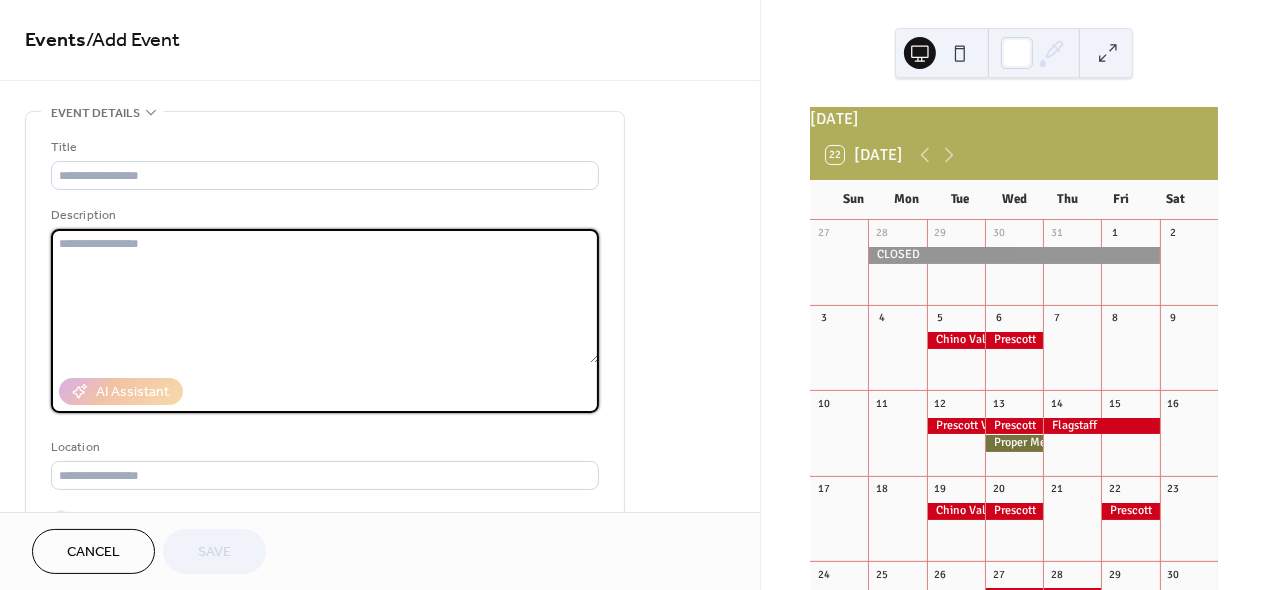 paste on "**********" 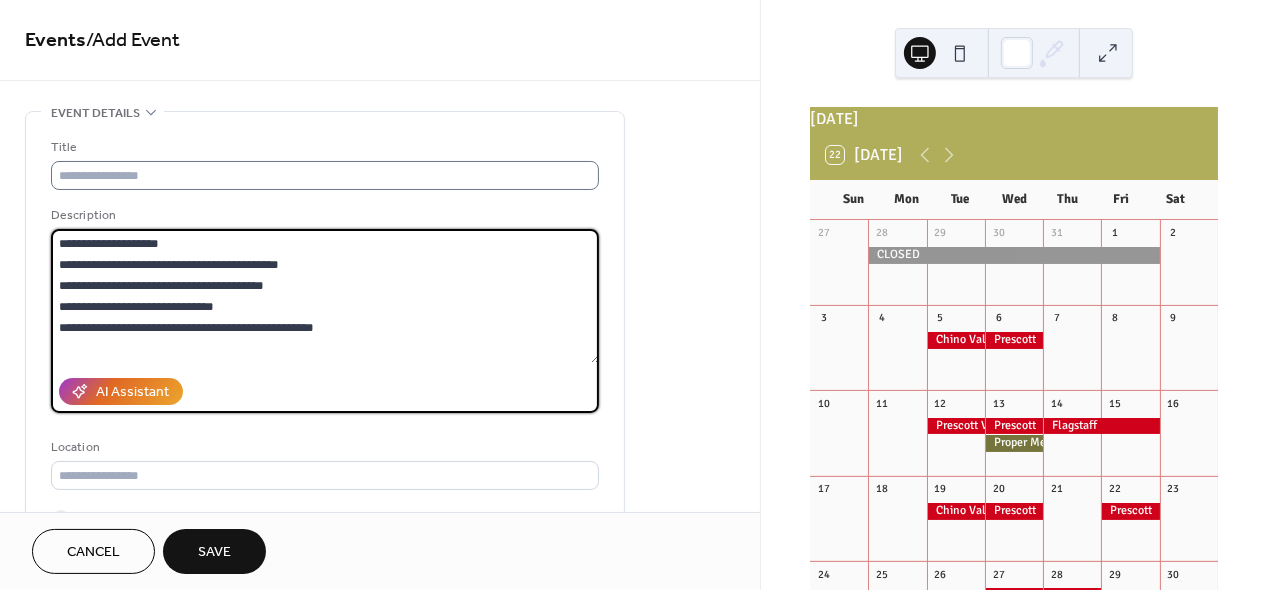 type on "**********" 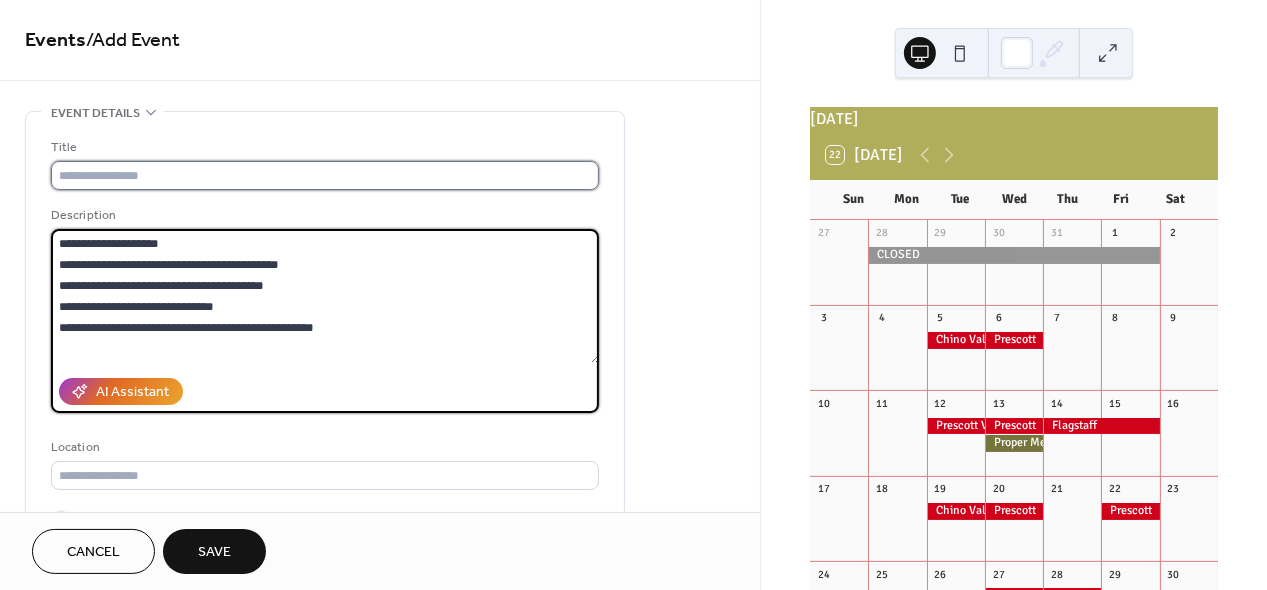 click at bounding box center [325, 175] 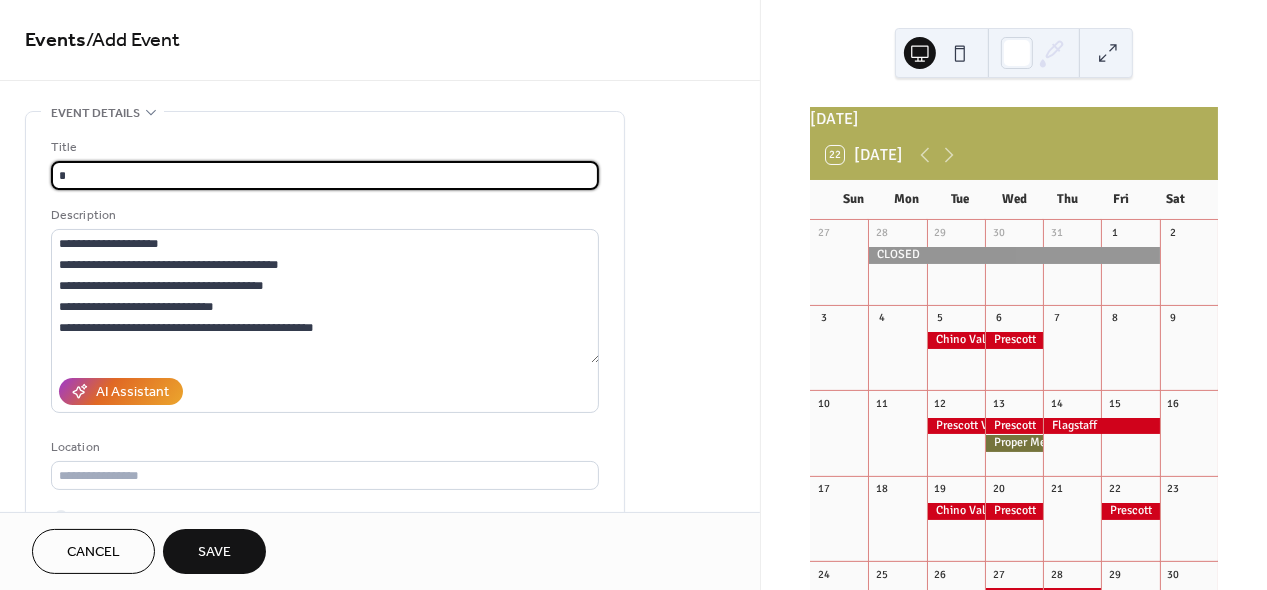 click on "*" at bounding box center [325, 175] 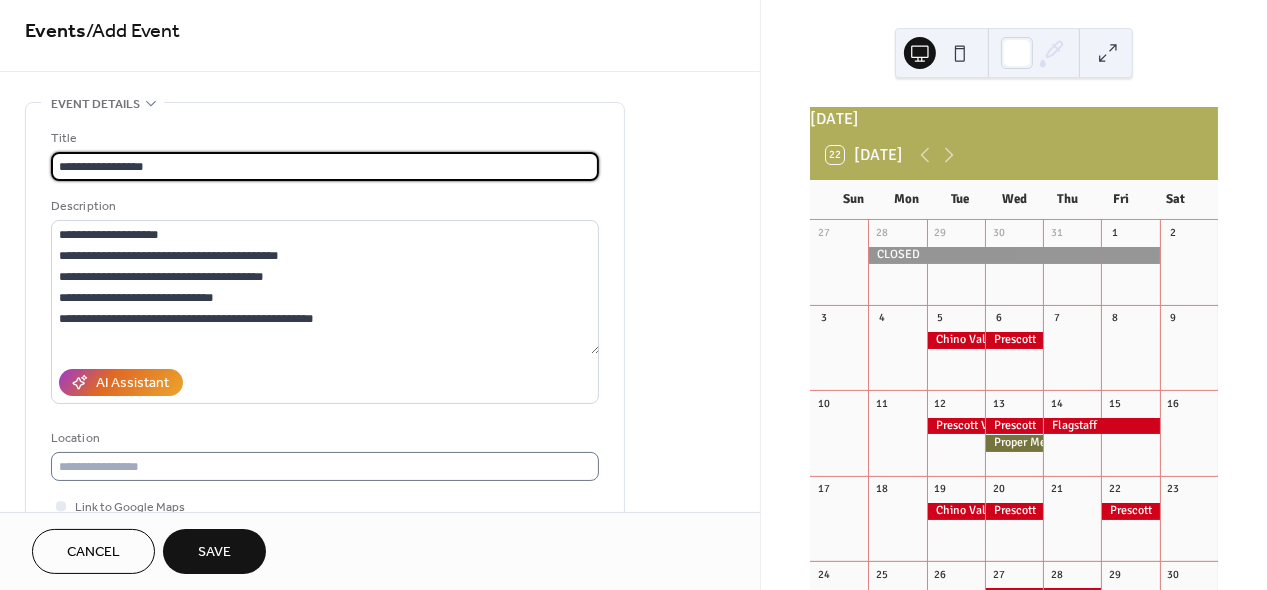 scroll, scrollTop: 0, scrollLeft: 0, axis: both 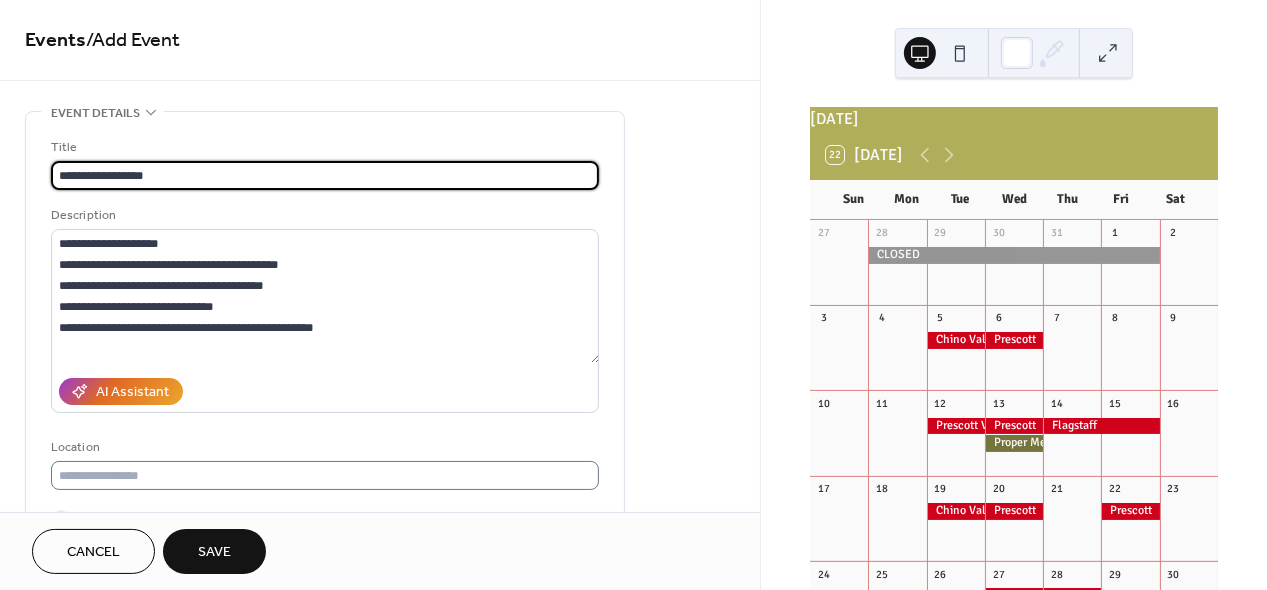 type on "**********" 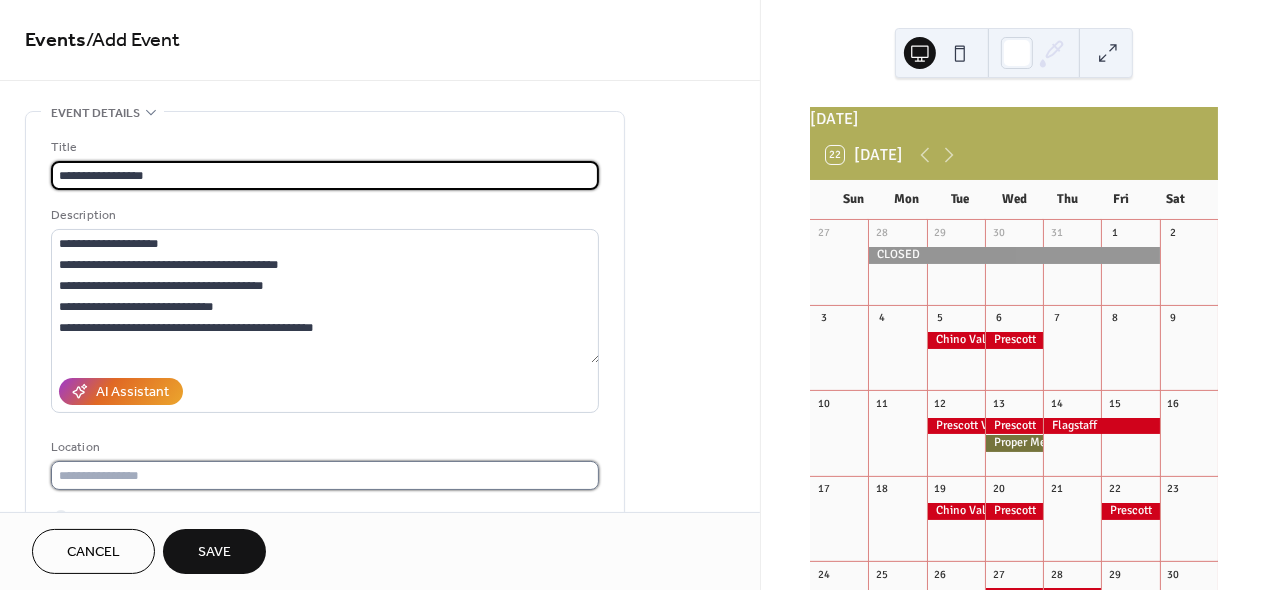click at bounding box center (325, 475) 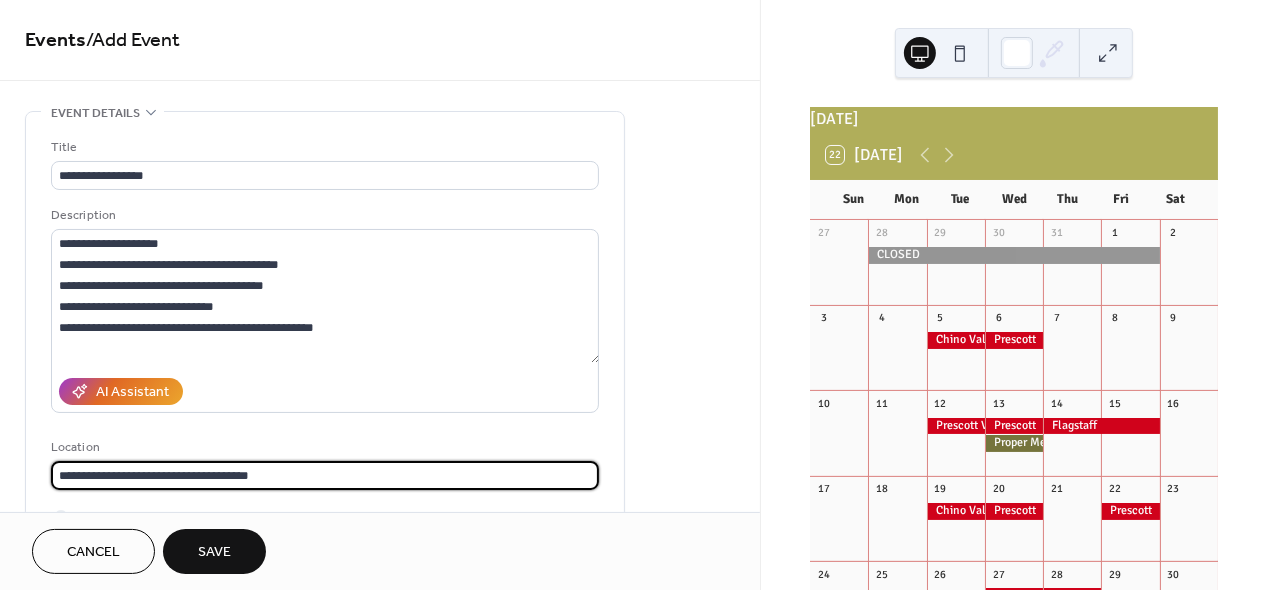 type on "**********" 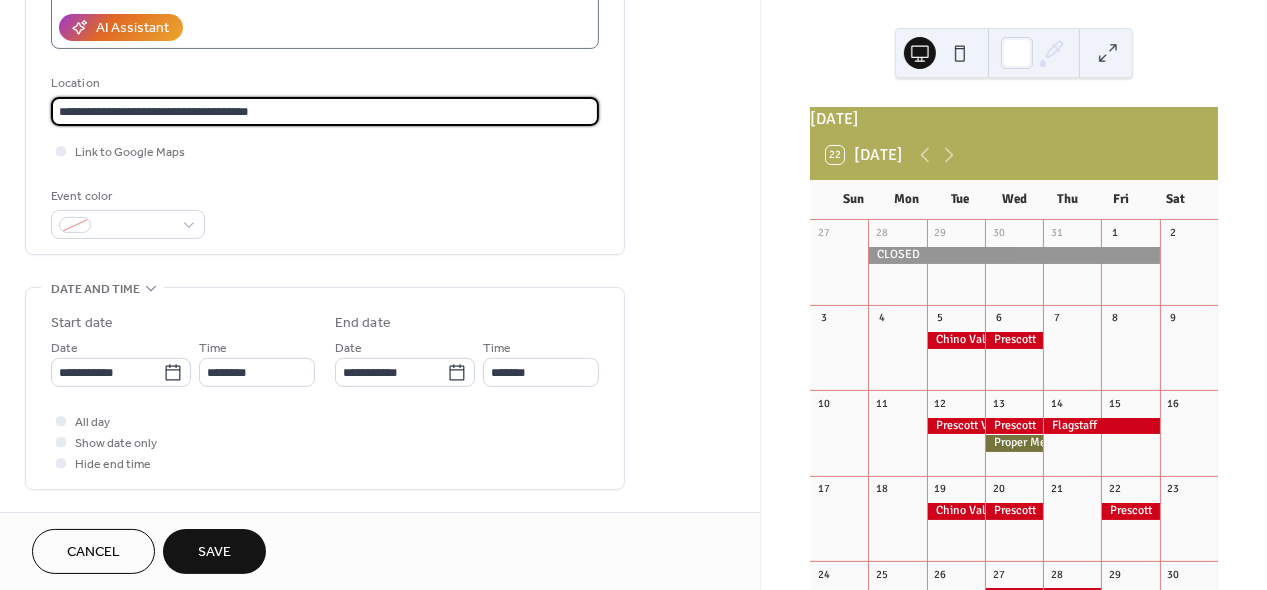 scroll, scrollTop: 375, scrollLeft: 0, axis: vertical 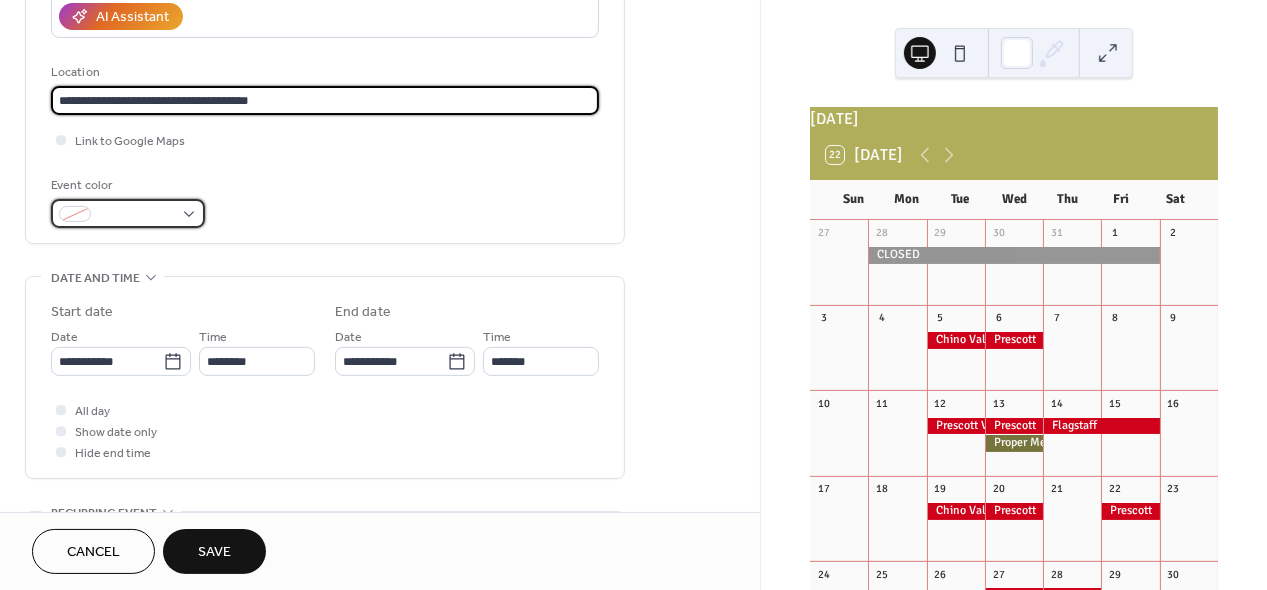 type 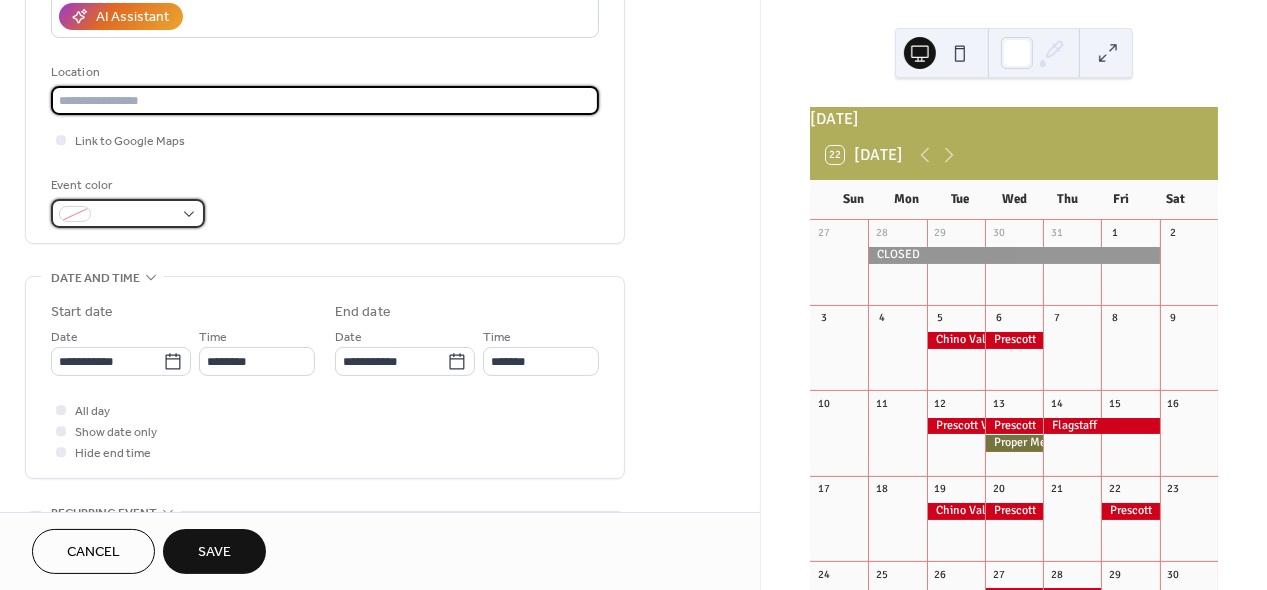 click at bounding box center [128, 213] 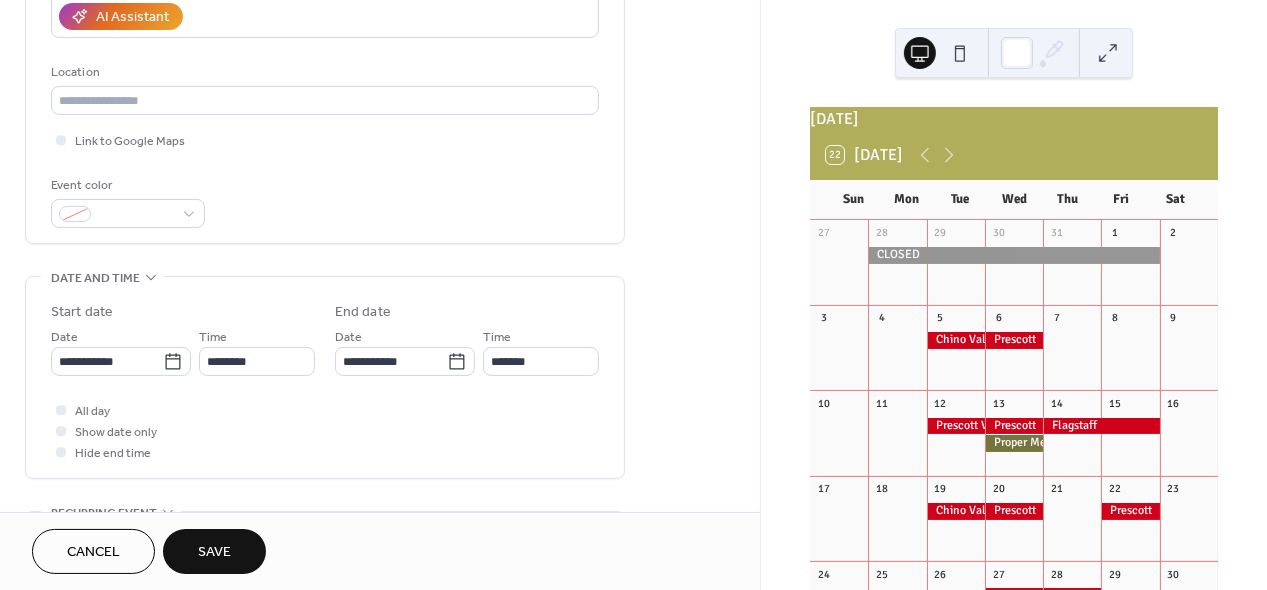 click on "**********" at bounding box center (325, -5) 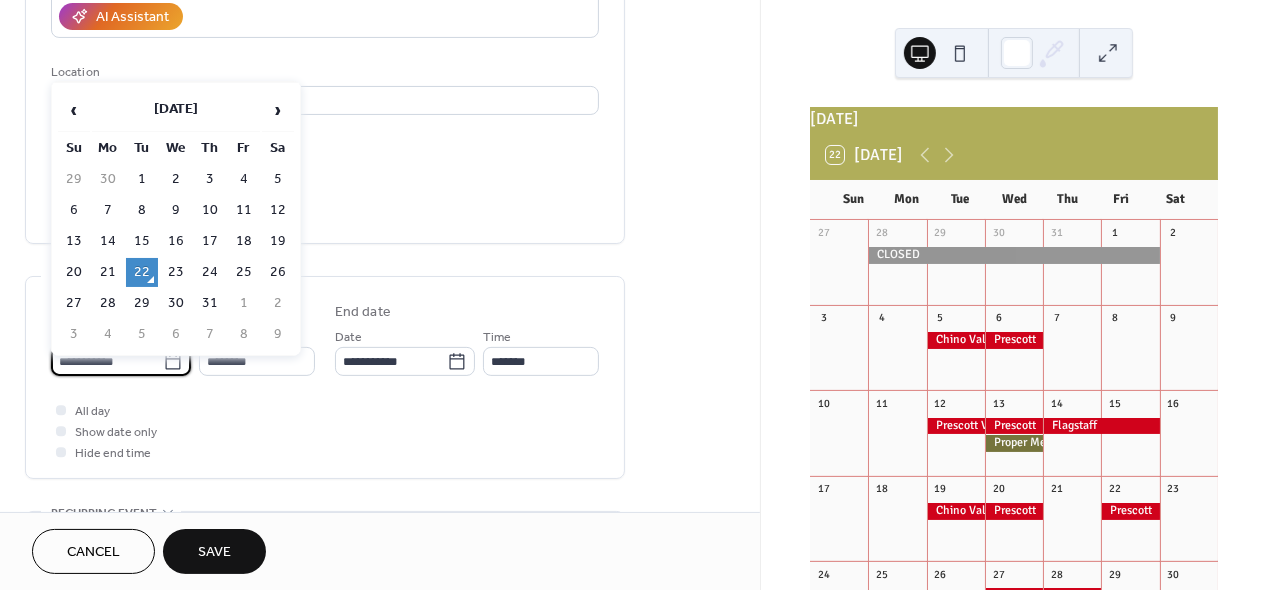 click on "**********" at bounding box center [107, 361] 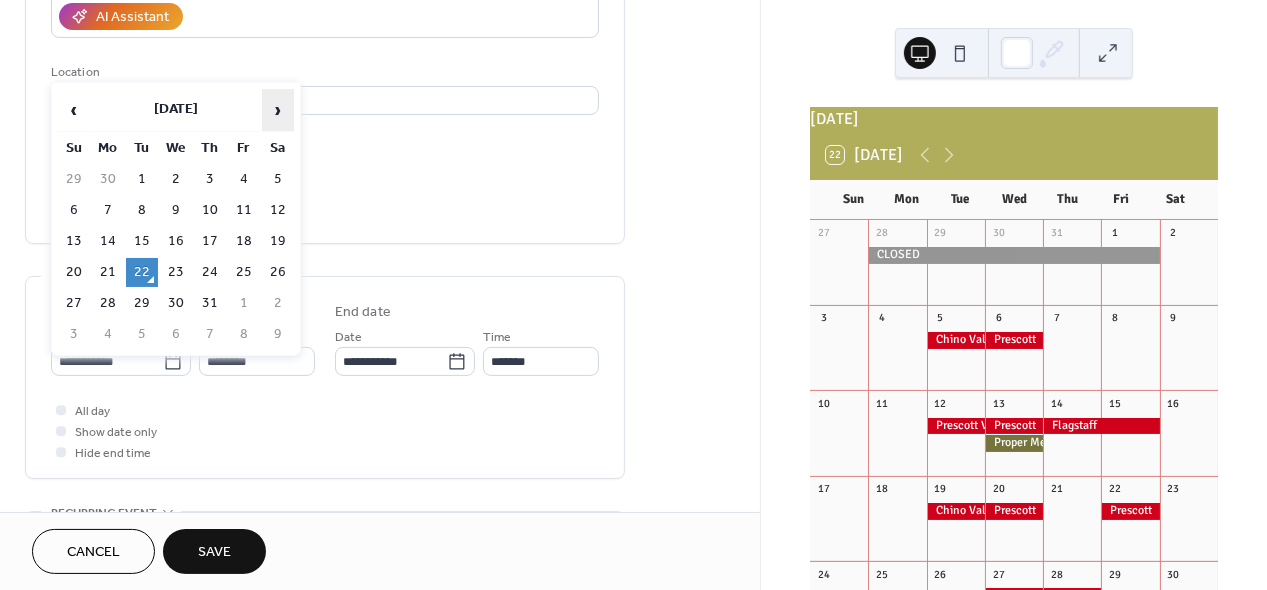 click on "›" at bounding box center [278, 110] 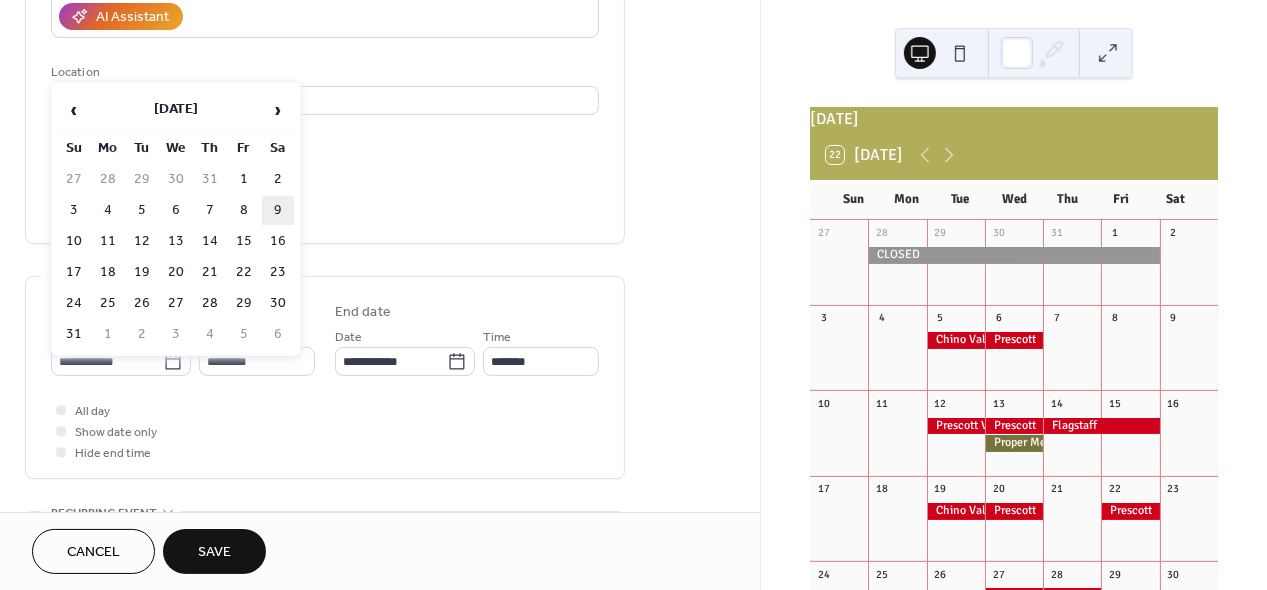 click on "9" at bounding box center (278, 210) 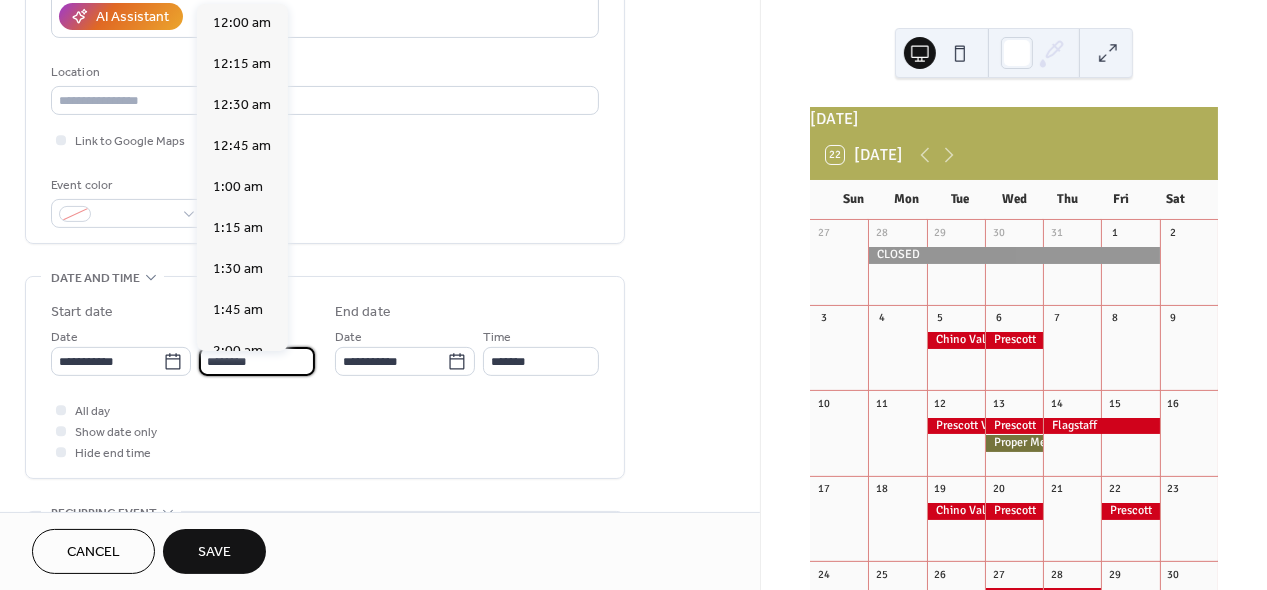click on "********" at bounding box center (257, 361) 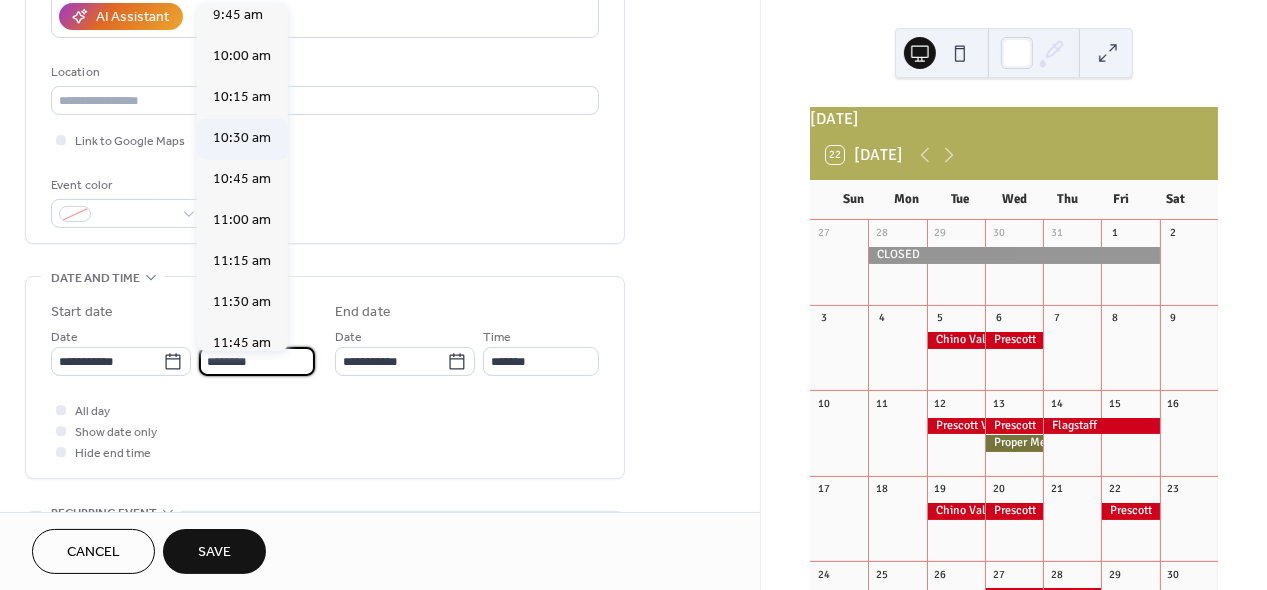 scroll, scrollTop: 1611, scrollLeft: 0, axis: vertical 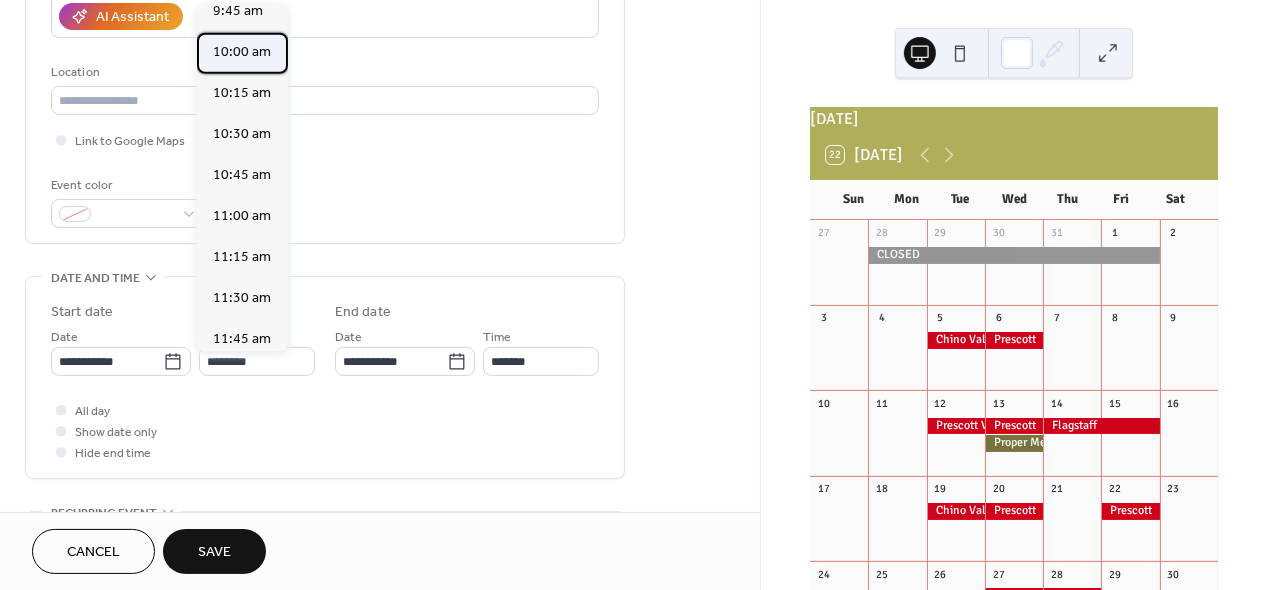 click on "10:00 am" at bounding box center (242, 53) 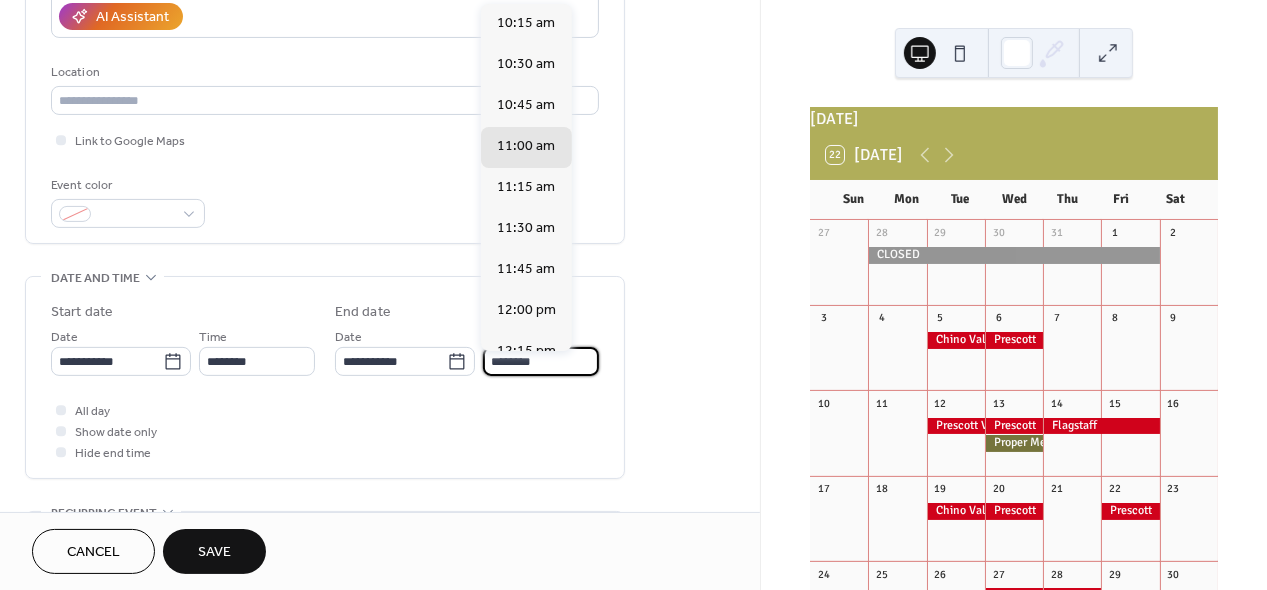 click on "********" at bounding box center (541, 361) 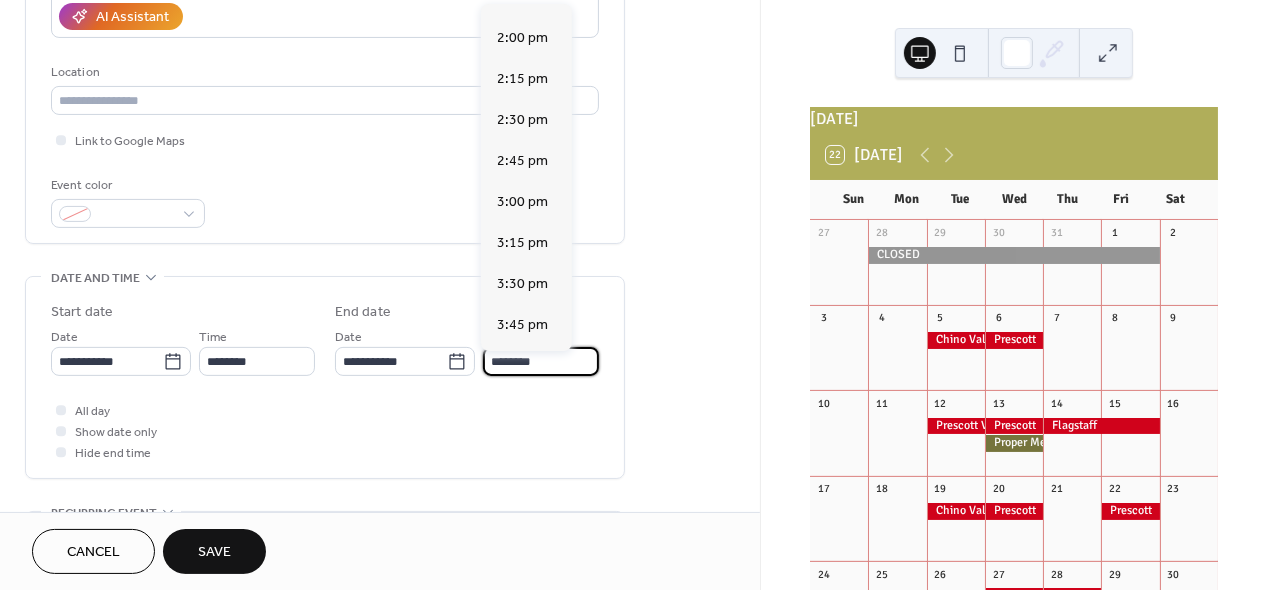 scroll, scrollTop: 603, scrollLeft: 0, axis: vertical 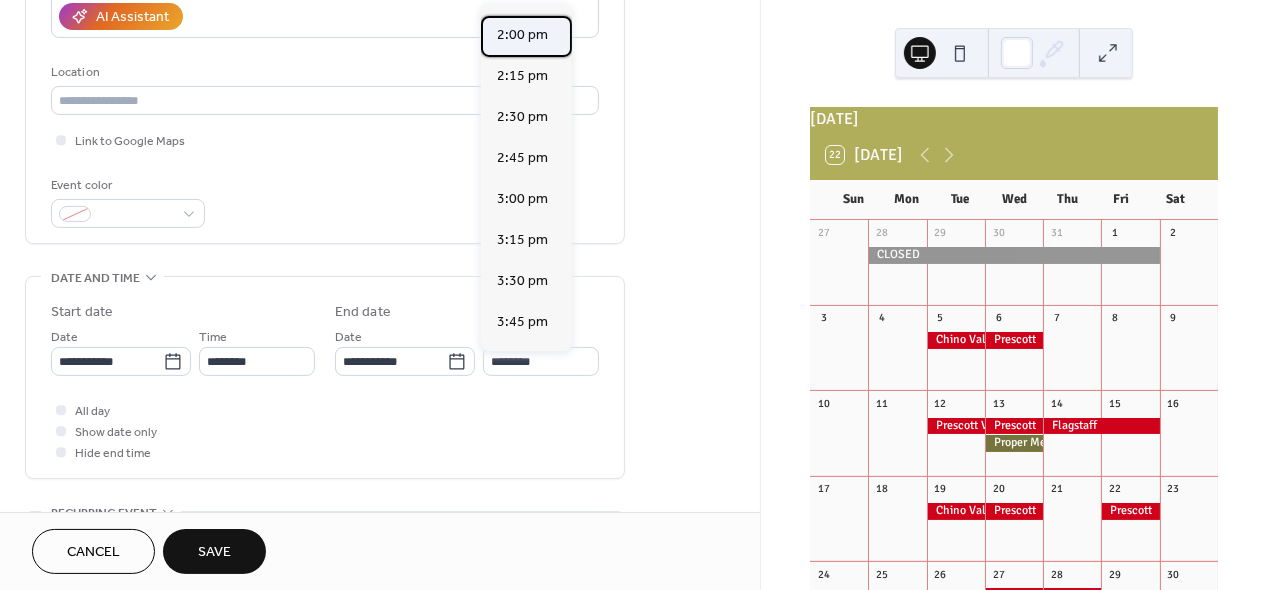 click on "2:00 pm" at bounding box center (522, 36) 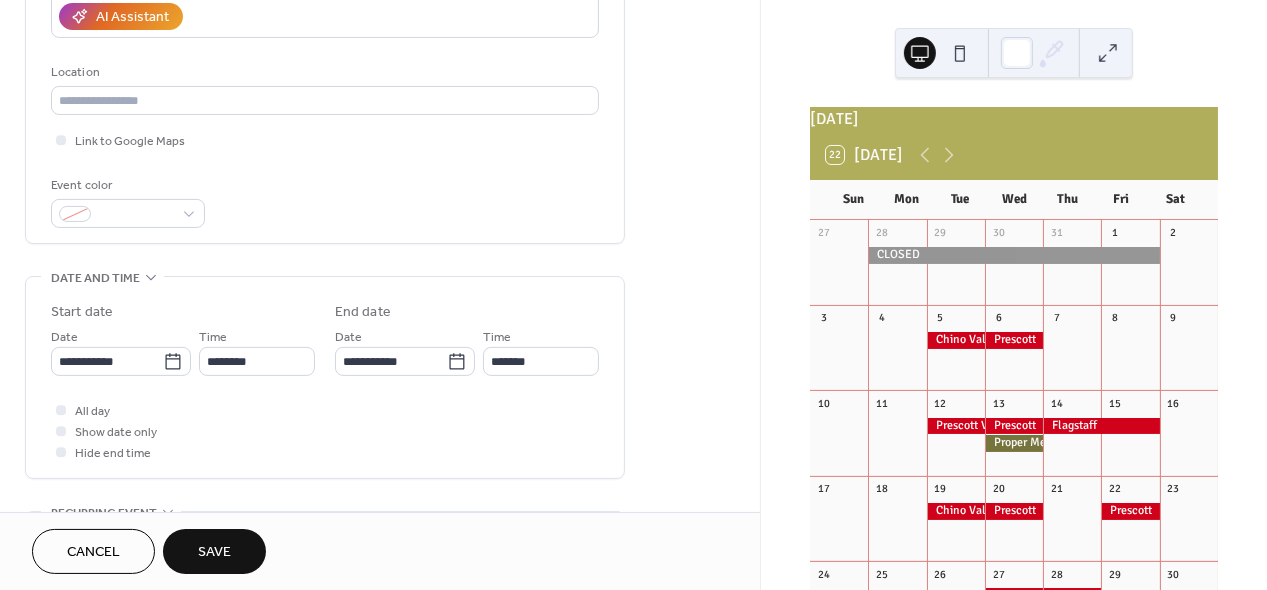 click on "Save" at bounding box center [214, 553] 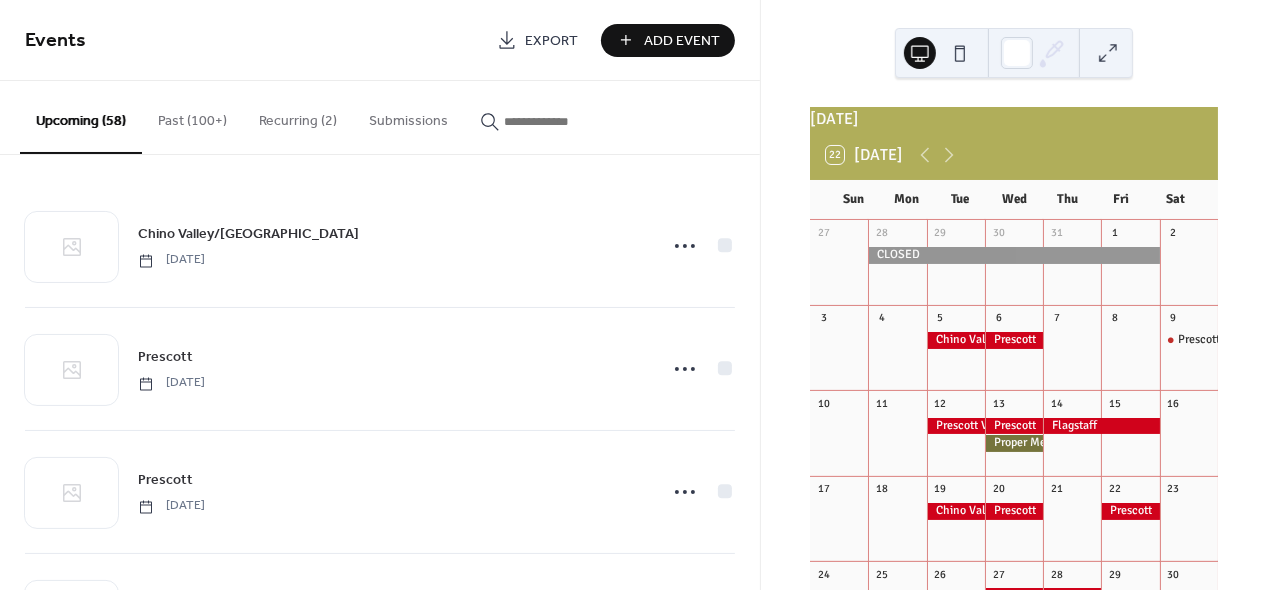 click at bounding box center [1014, 443] 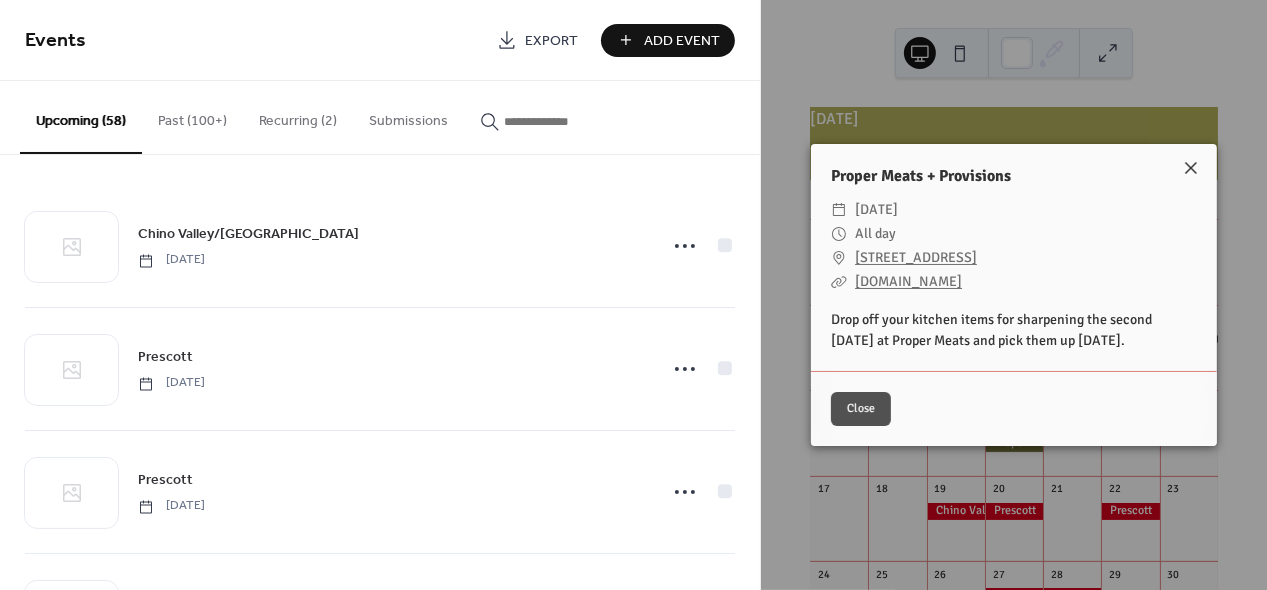 click 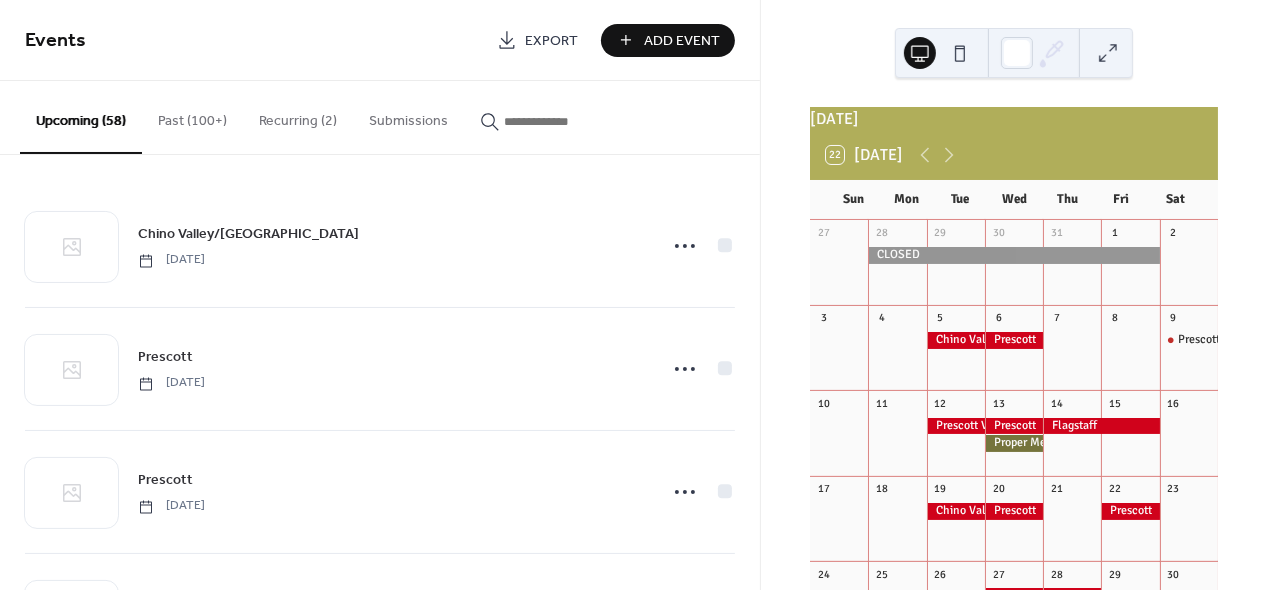 click on "Recurring (2)" at bounding box center (298, 116) 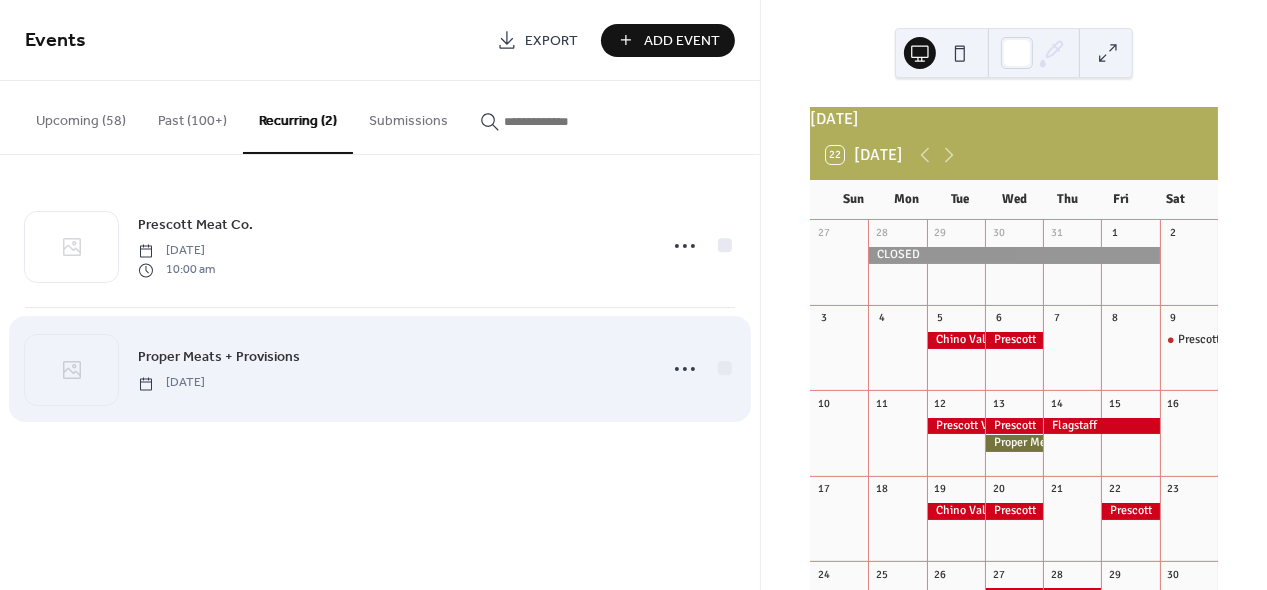 click on "Proper Meats + Provisions" at bounding box center (219, 358) 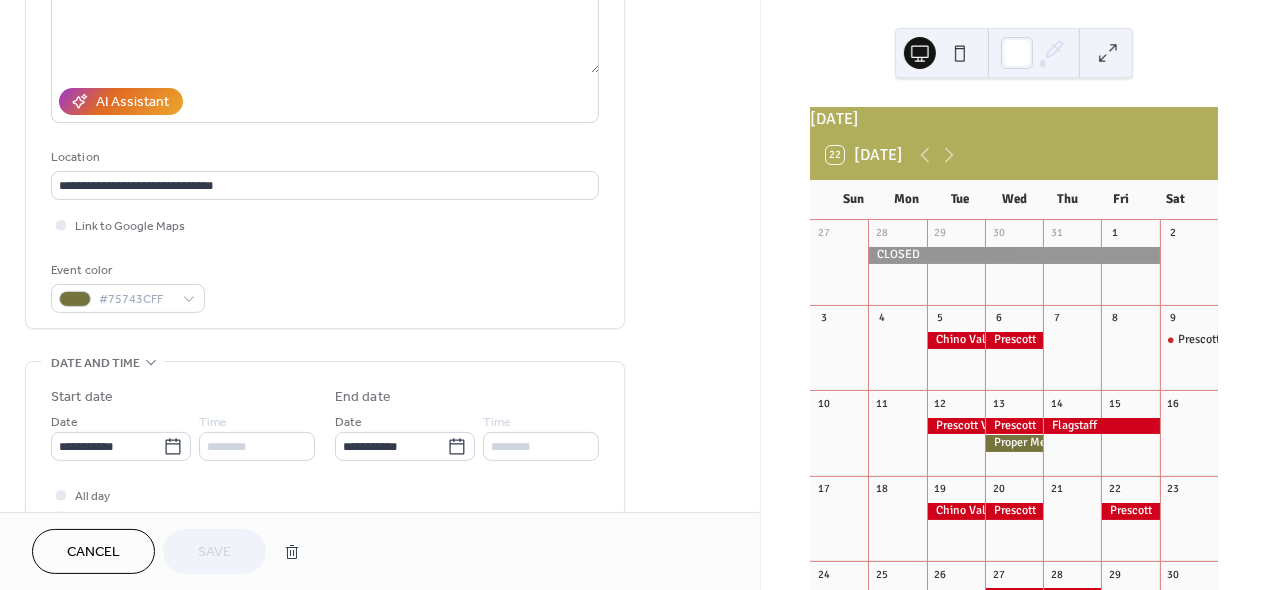 scroll, scrollTop: 290, scrollLeft: 0, axis: vertical 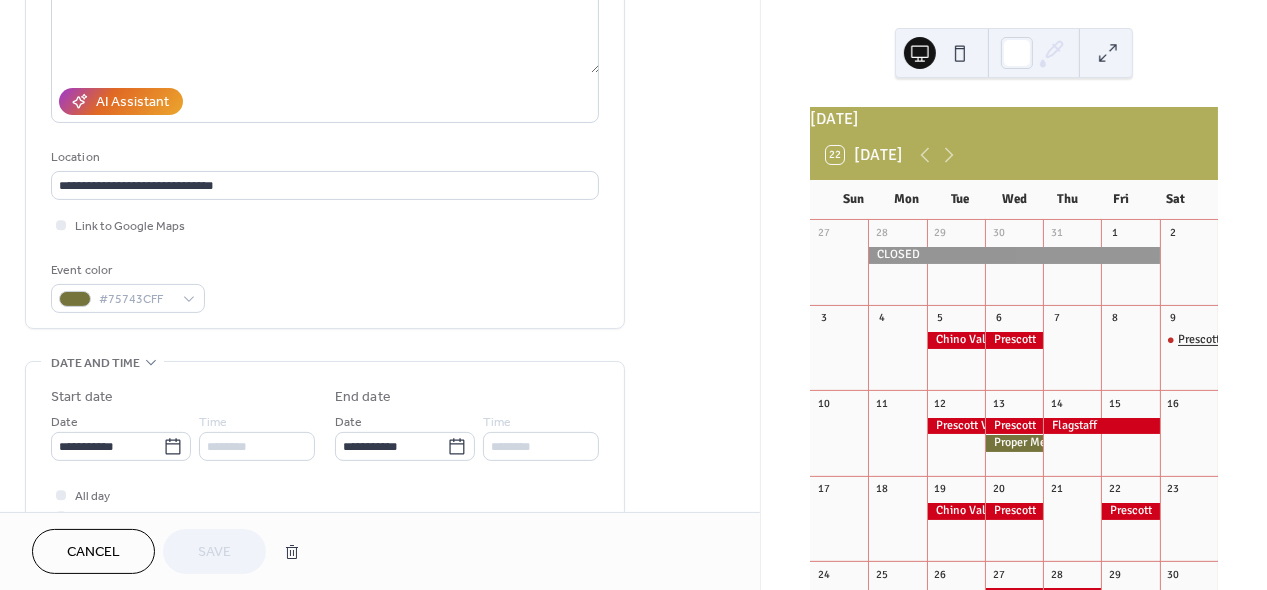 click on "Prescott Meat Co." at bounding box center (1223, 340) 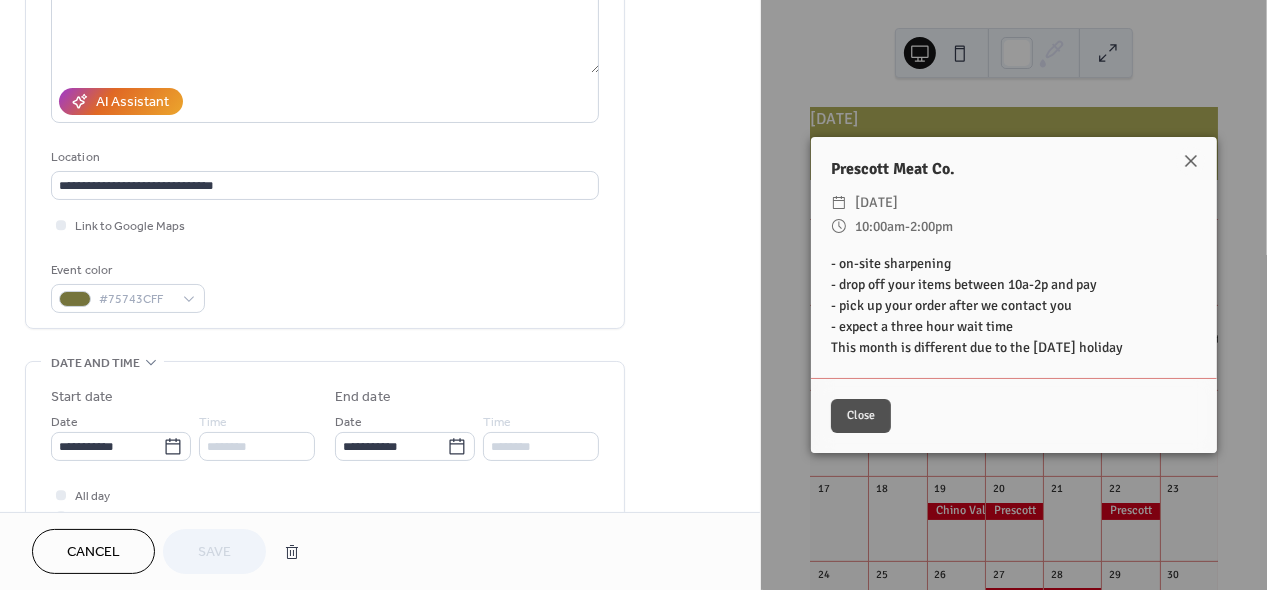 click on "Close" at bounding box center [861, 416] 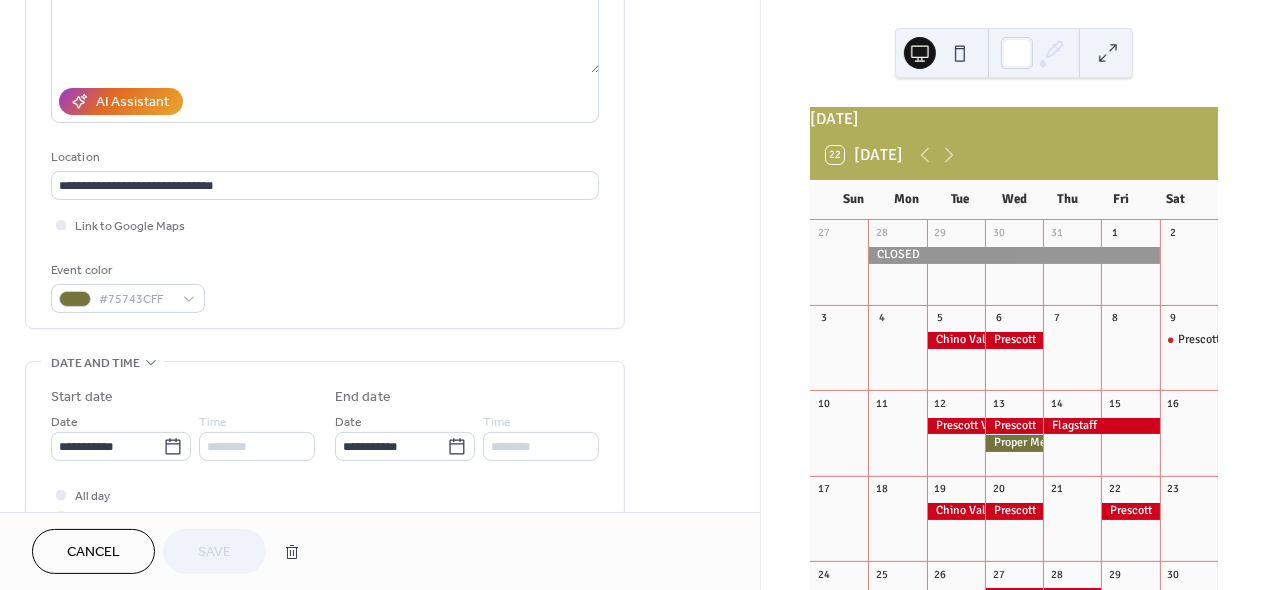 scroll, scrollTop: 0, scrollLeft: 0, axis: both 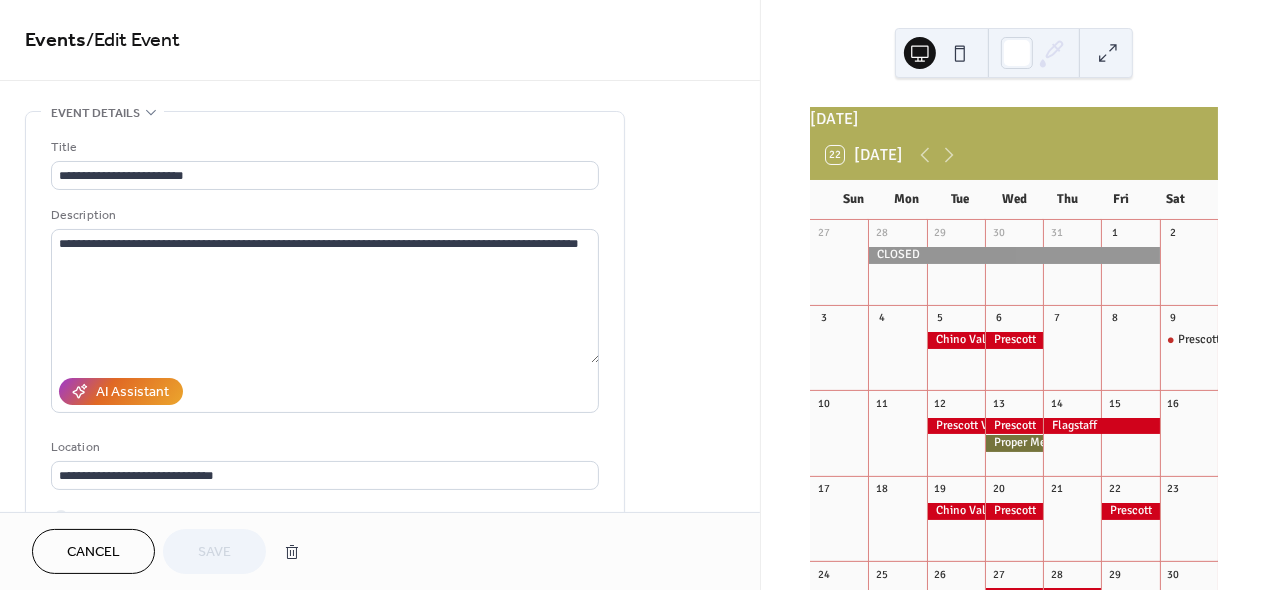 click on "Cancel" at bounding box center [93, 553] 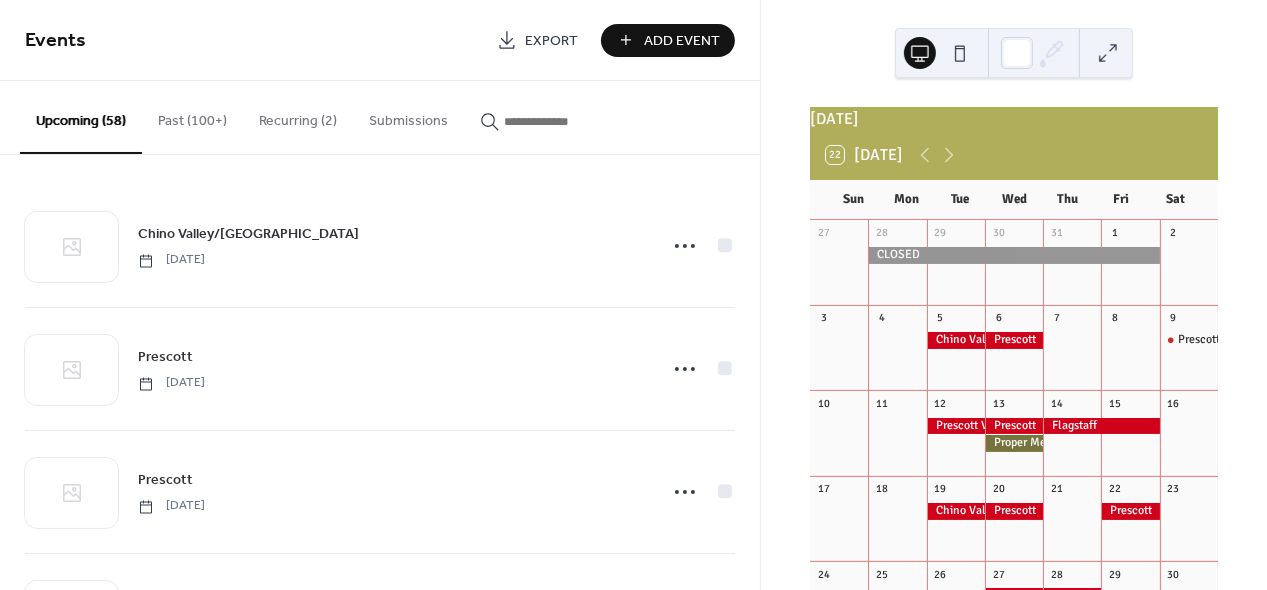 click on "Recurring (2)" at bounding box center (298, 116) 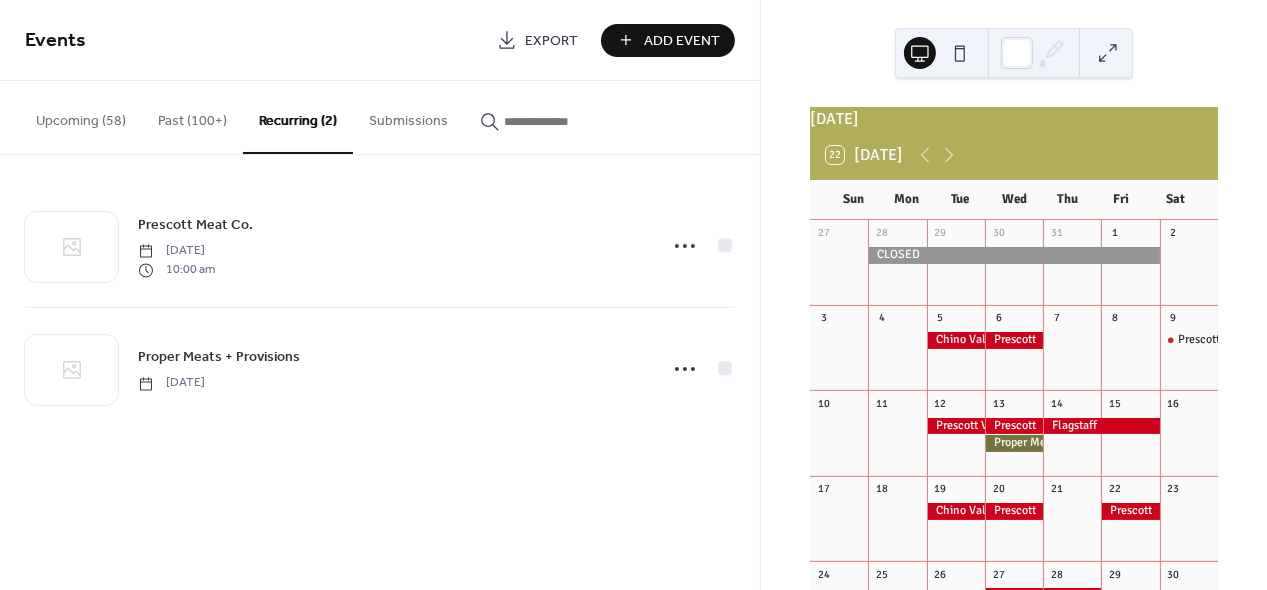 click on "Upcoming (58)" at bounding box center [81, 116] 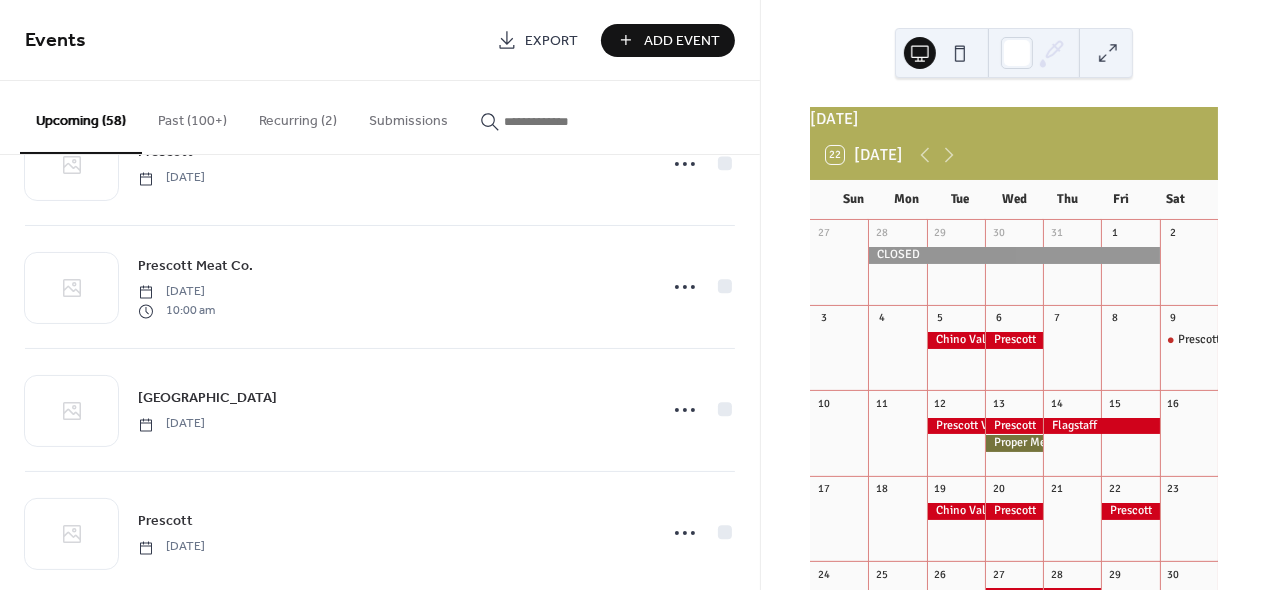 scroll, scrollTop: 821, scrollLeft: 0, axis: vertical 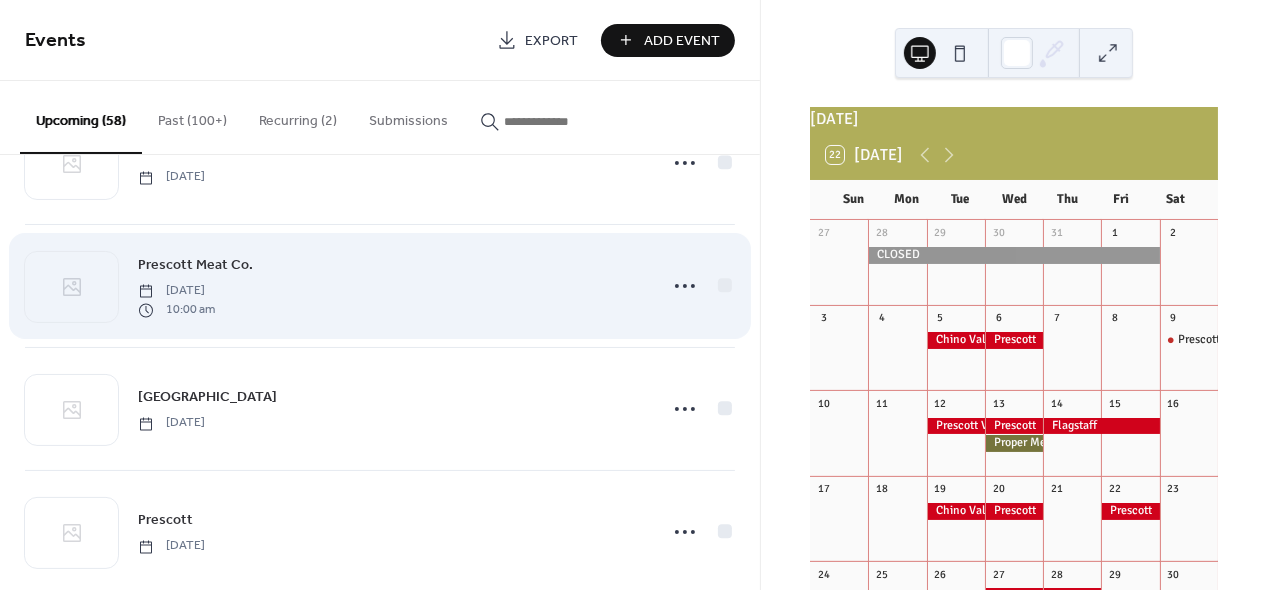 click on "[DATE]" at bounding box center [176, 292] 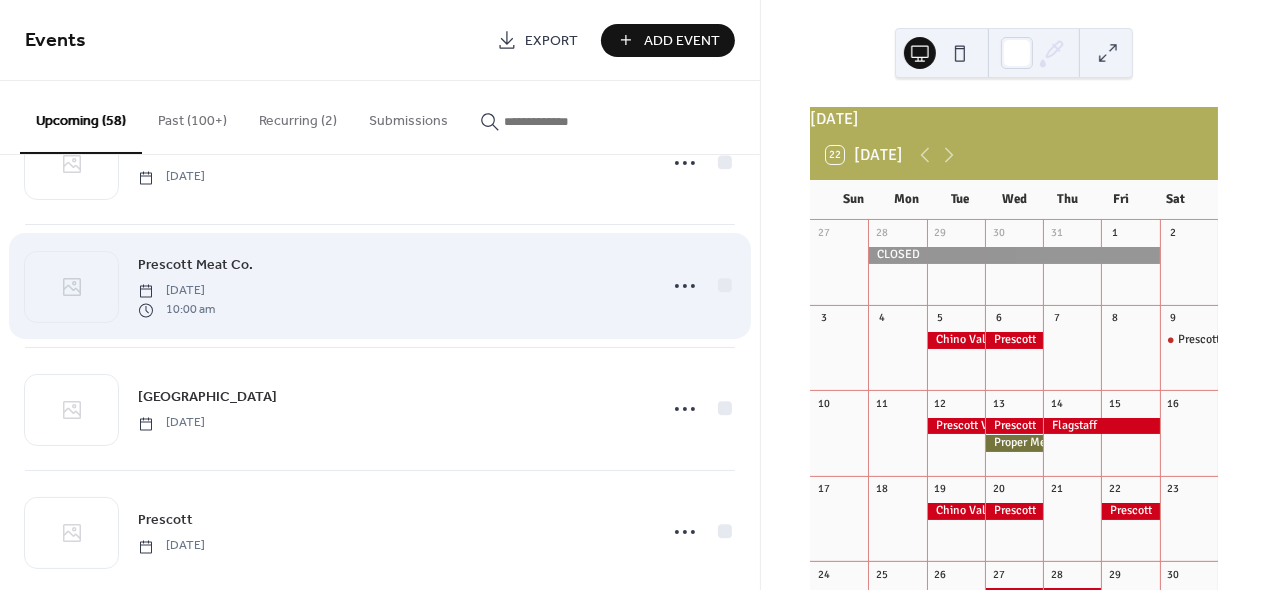 click on "Prescott Meat Co." at bounding box center [195, 266] 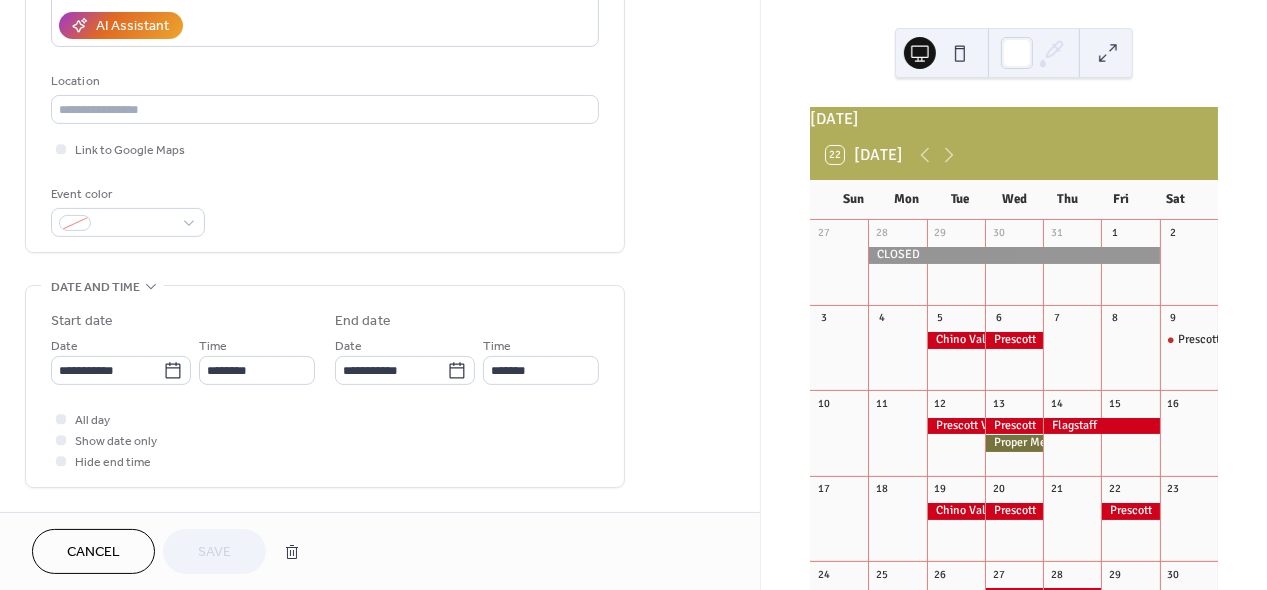 scroll, scrollTop: 367, scrollLeft: 0, axis: vertical 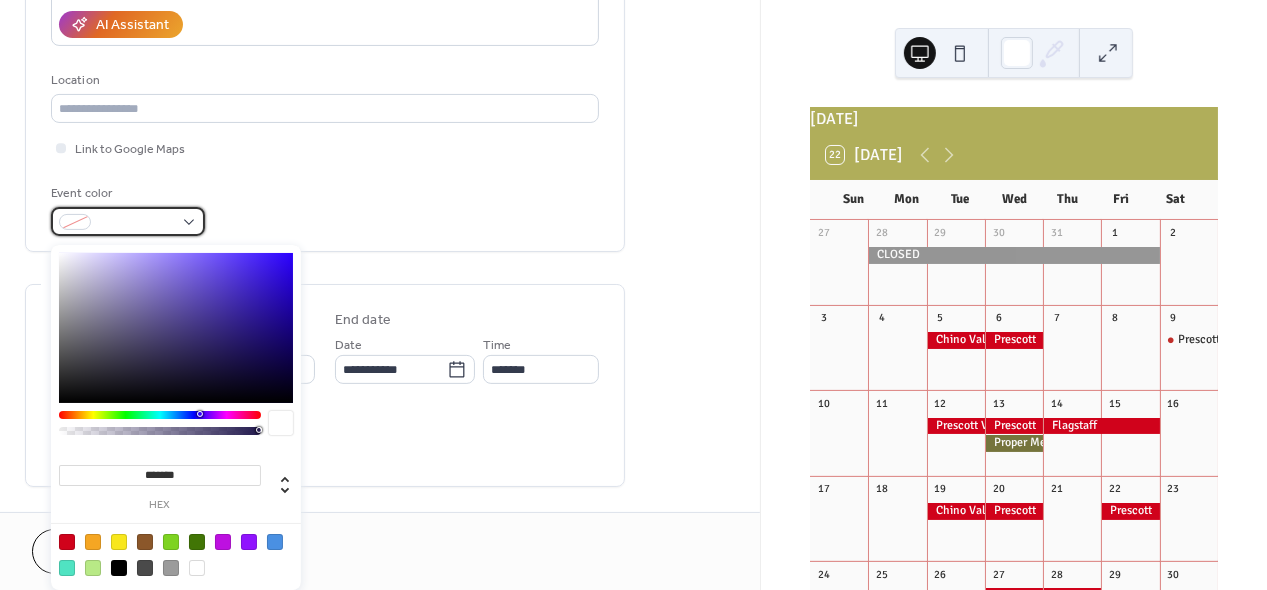 click at bounding box center (128, 221) 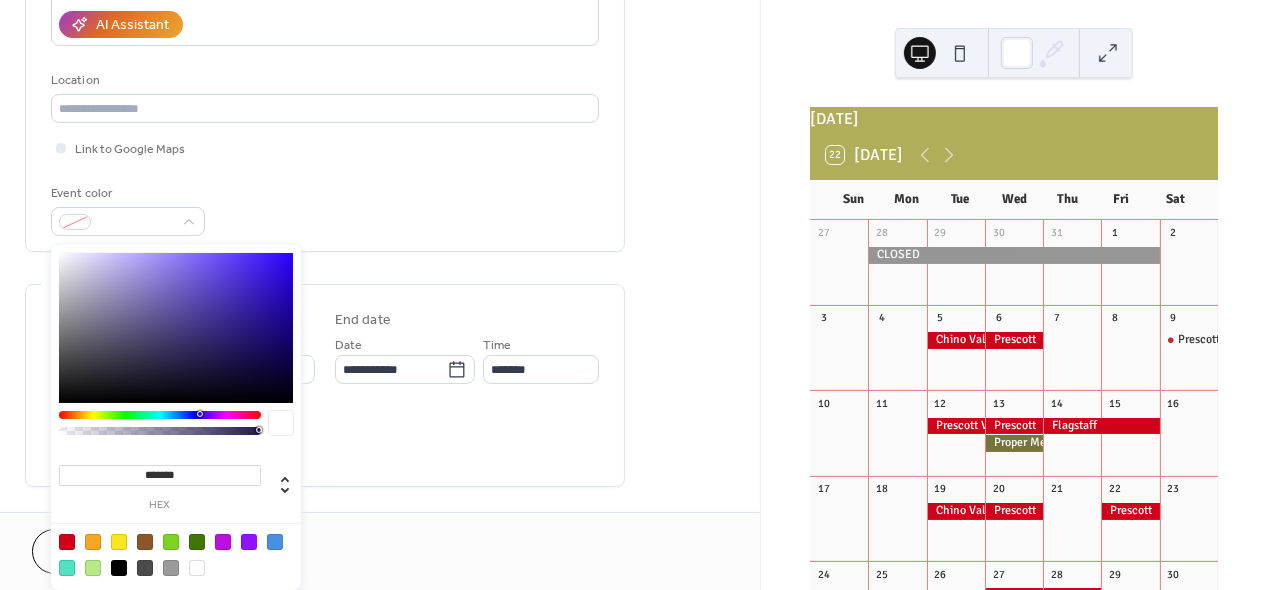 click on "*******" at bounding box center (160, 475) 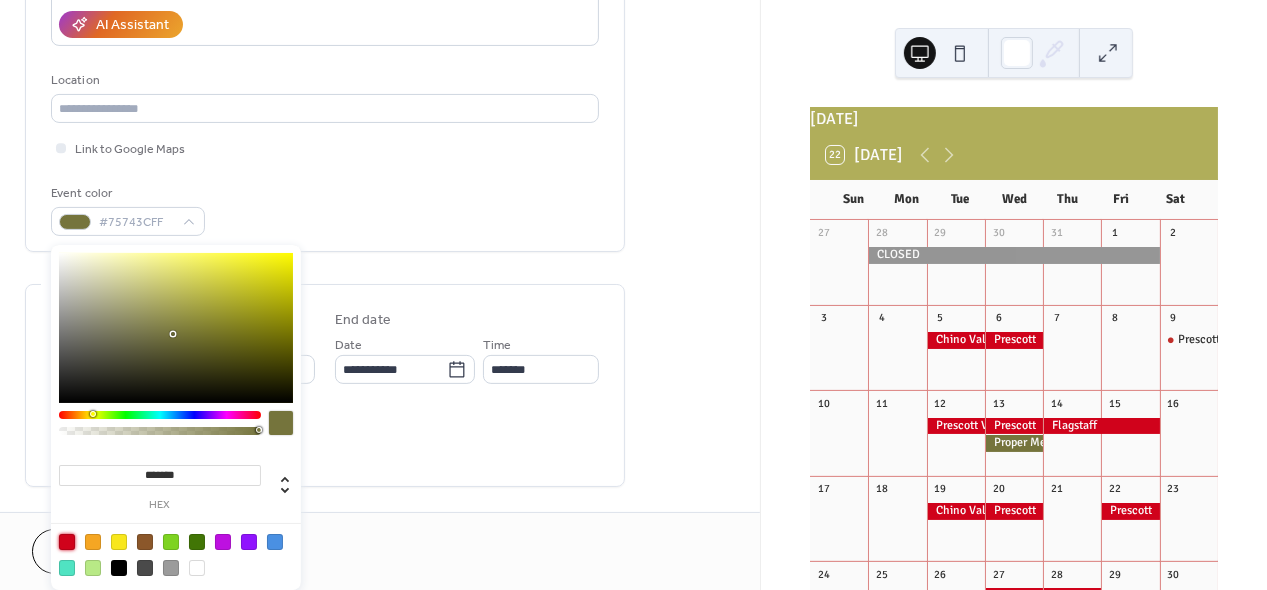 click on "*******" at bounding box center [160, 475] 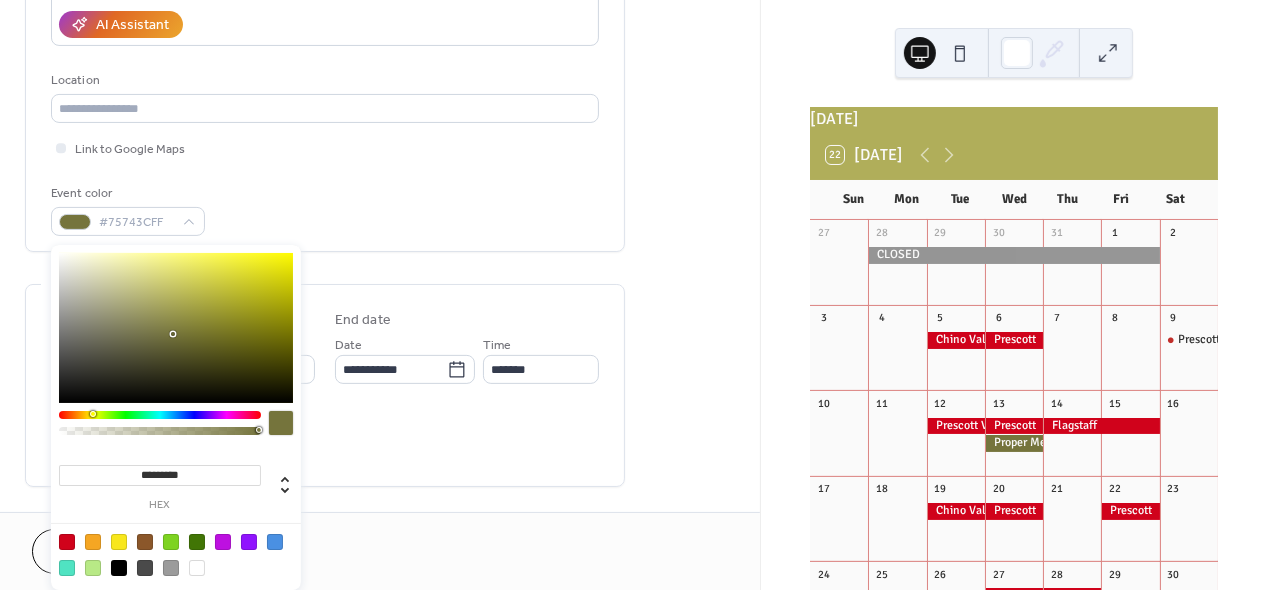 type on "*******" 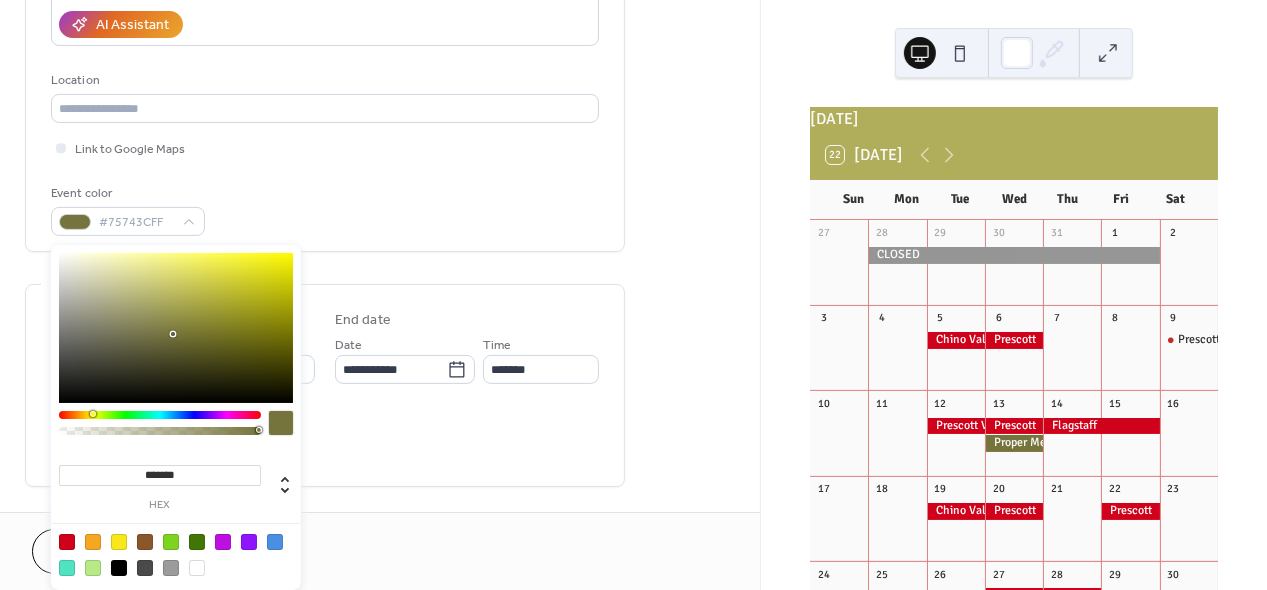 click at bounding box center [281, 423] 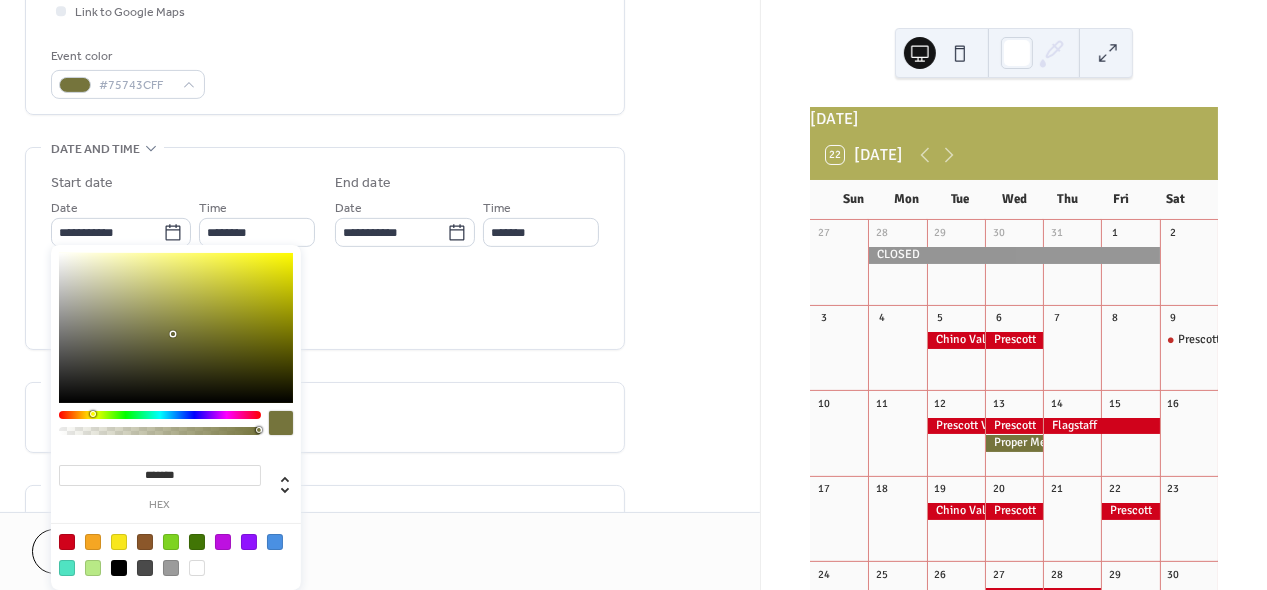 scroll, scrollTop: 507, scrollLeft: 0, axis: vertical 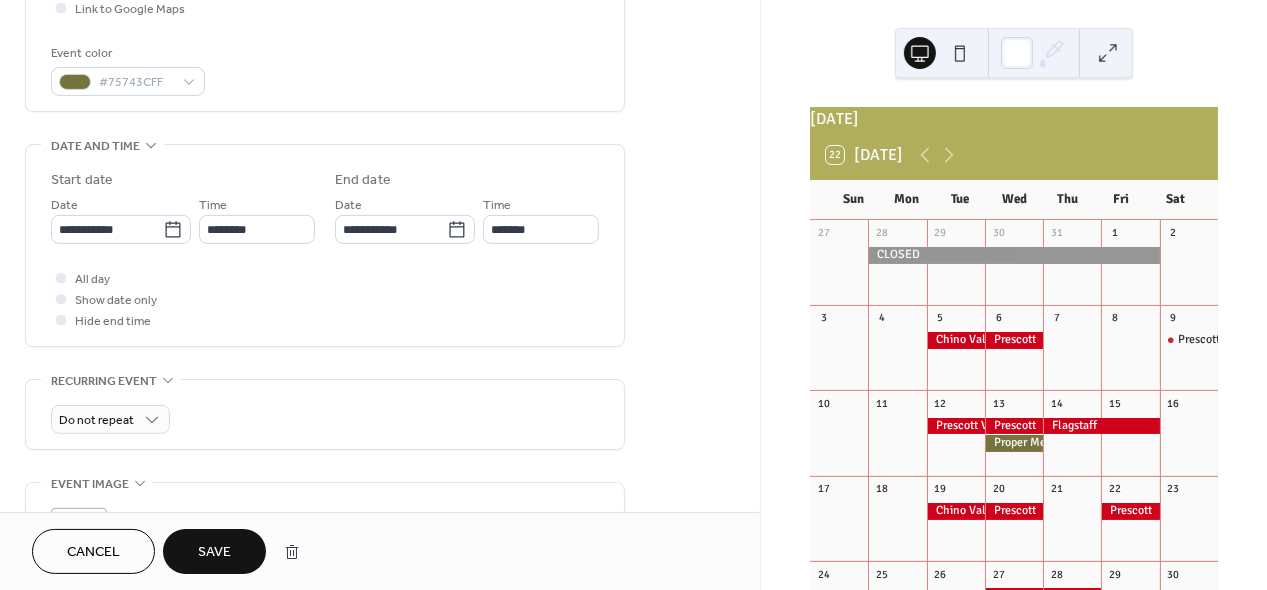 click on "All day Show date only Hide end time" at bounding box center (325, 299) 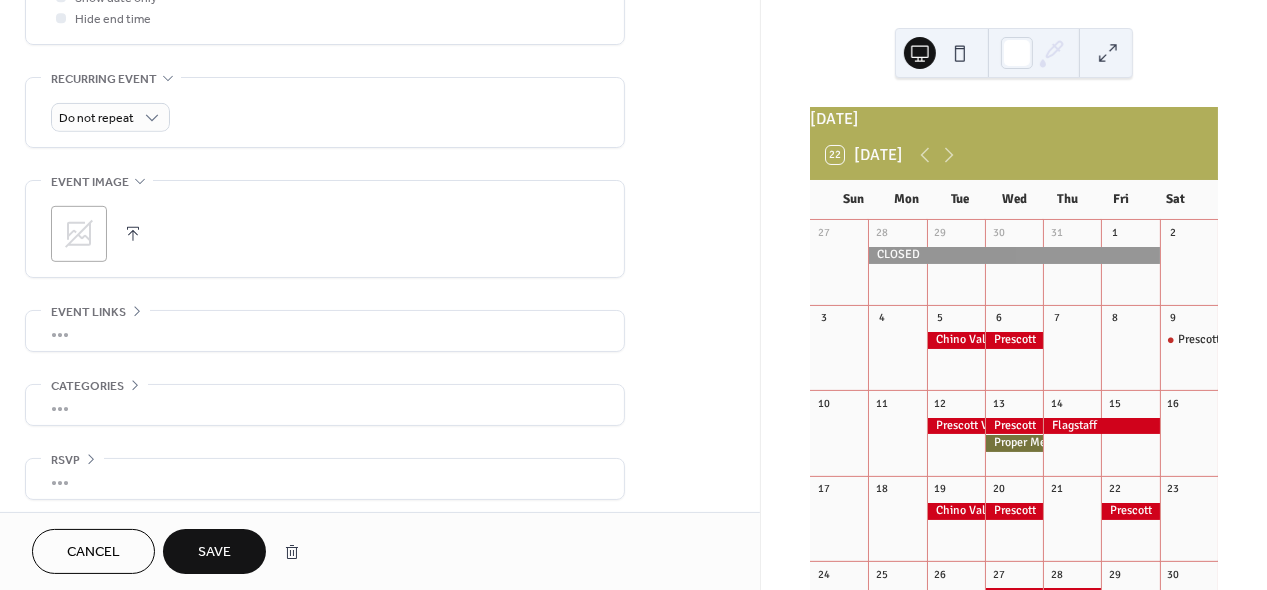 scroll, scrollTop: 820, scrollLeft: 0, axis: vertical 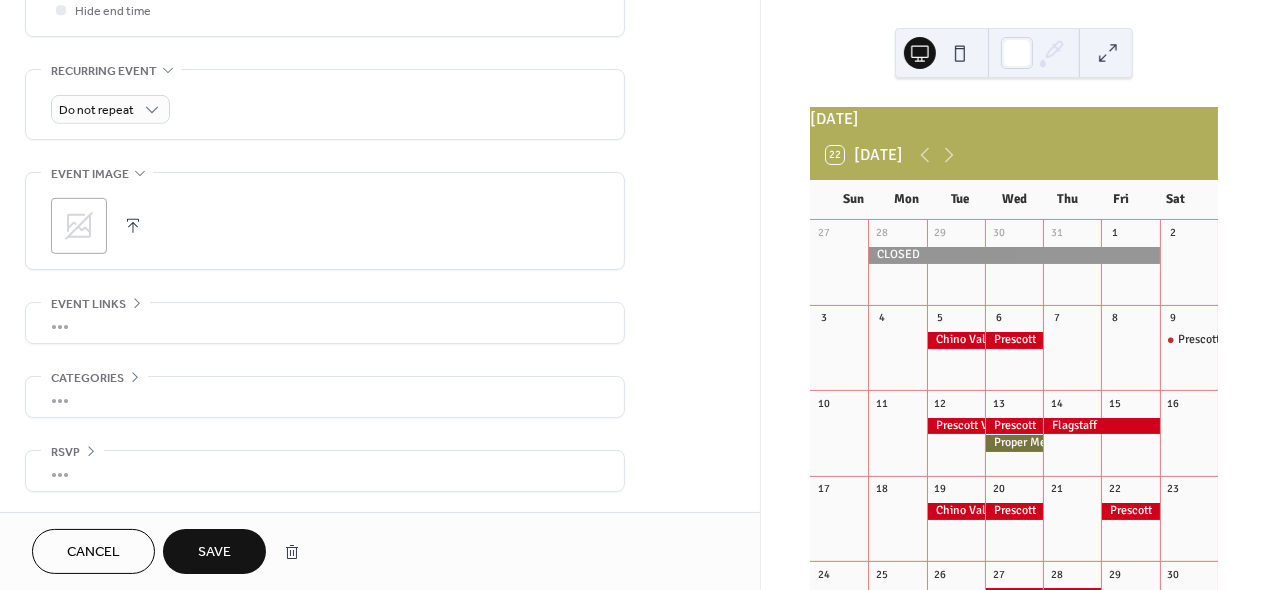 click on "•••" at bounding box center [325, 323] 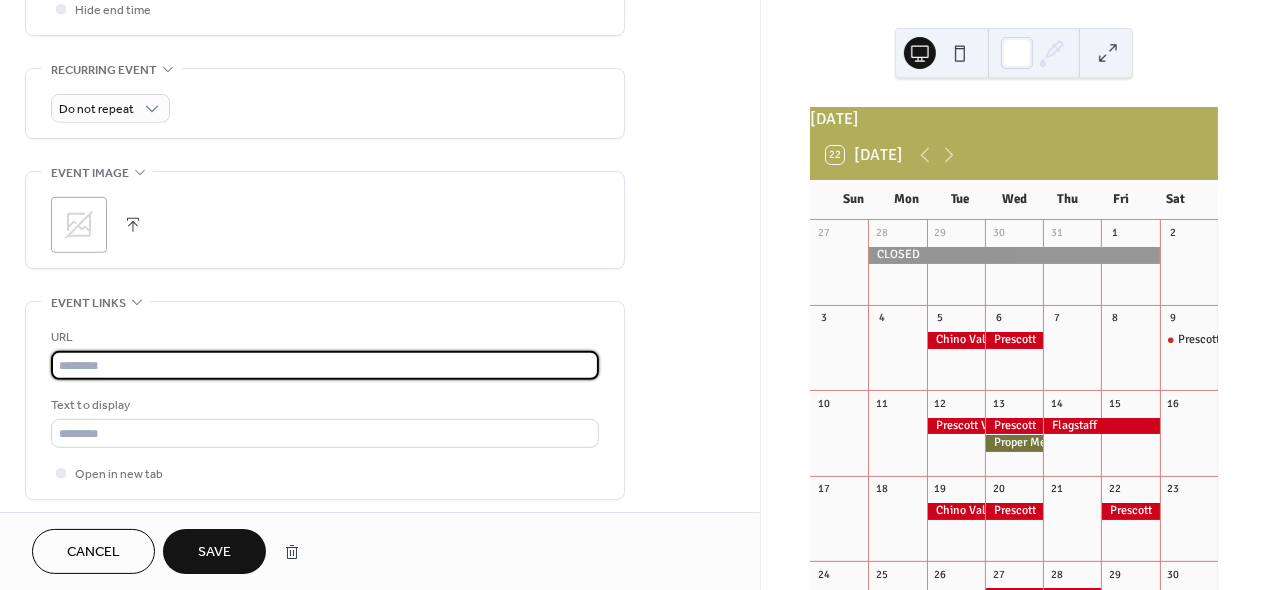 click at bounding box center [325, 365] 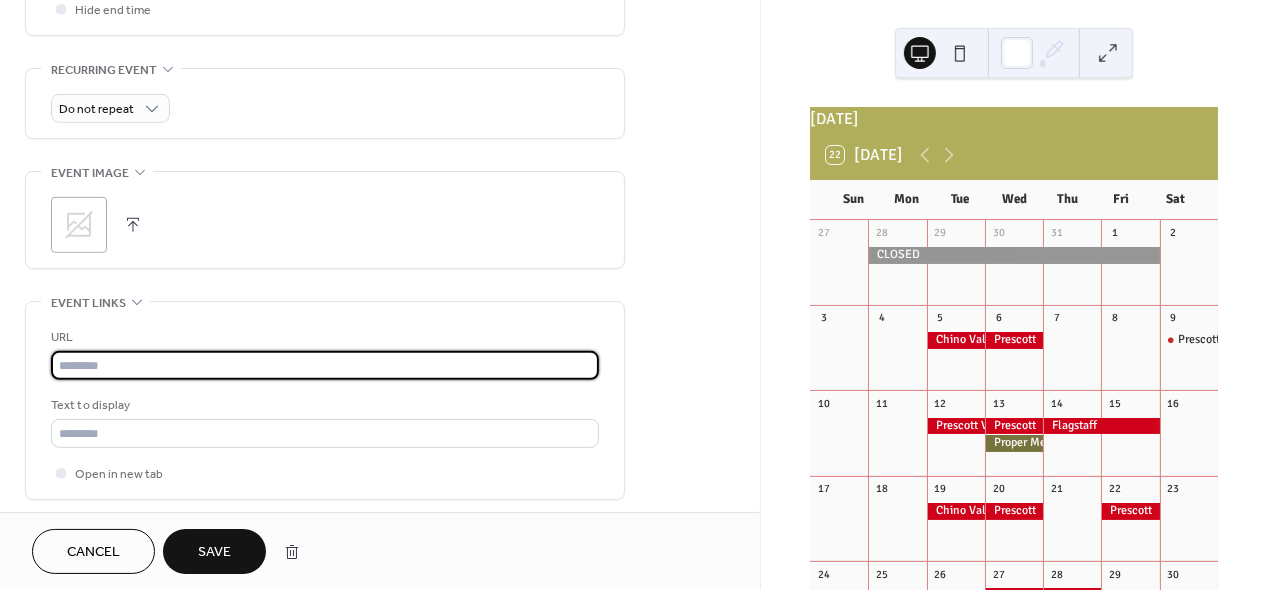 paste on "**********" 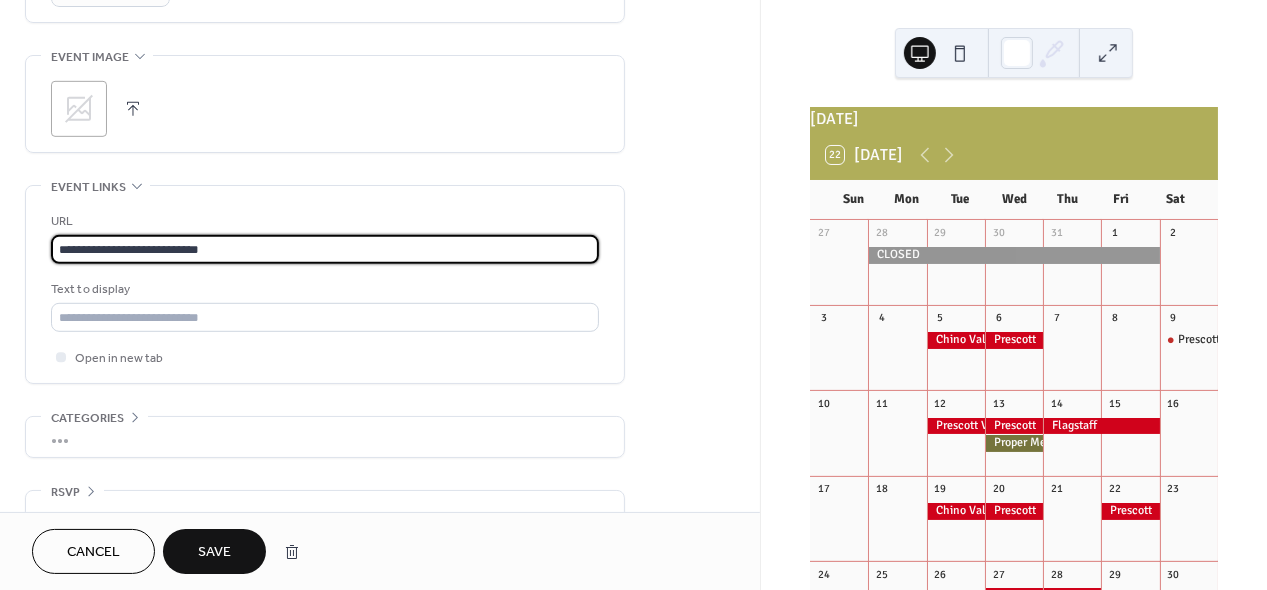 scroll, scrollTop: 970, scrollLeft: 0, axis: vertical 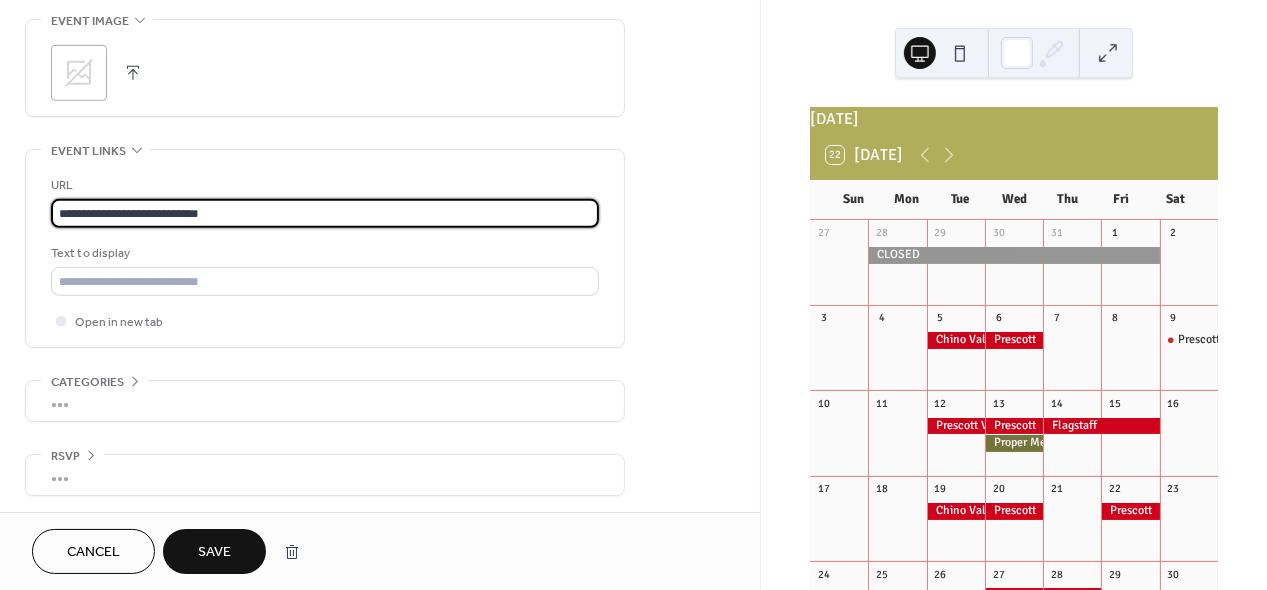 type on "**********" 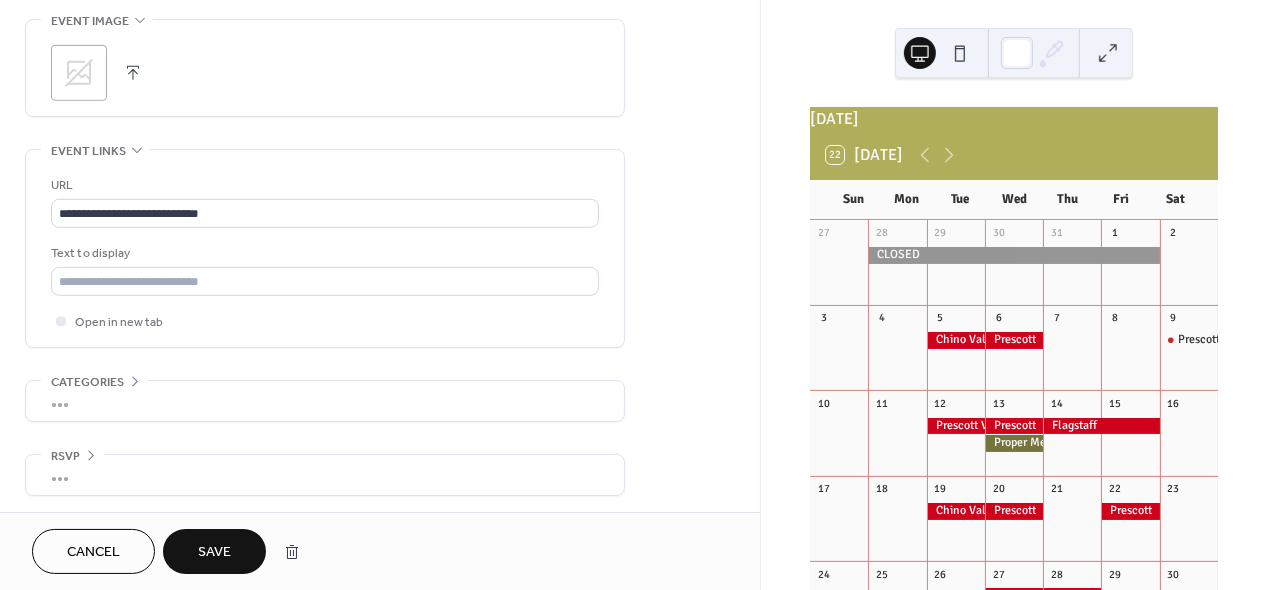 click on "Save" at bounding box center [214, 553] 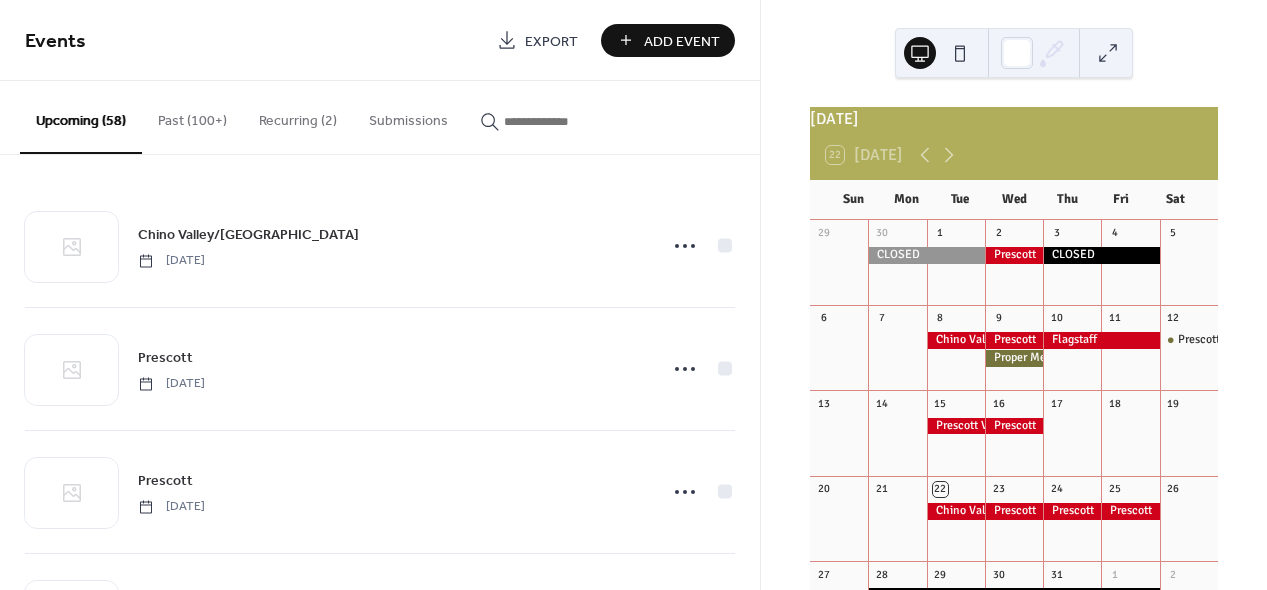 scroll, scrollTop: 0, scrollLeft: 0, axis: both 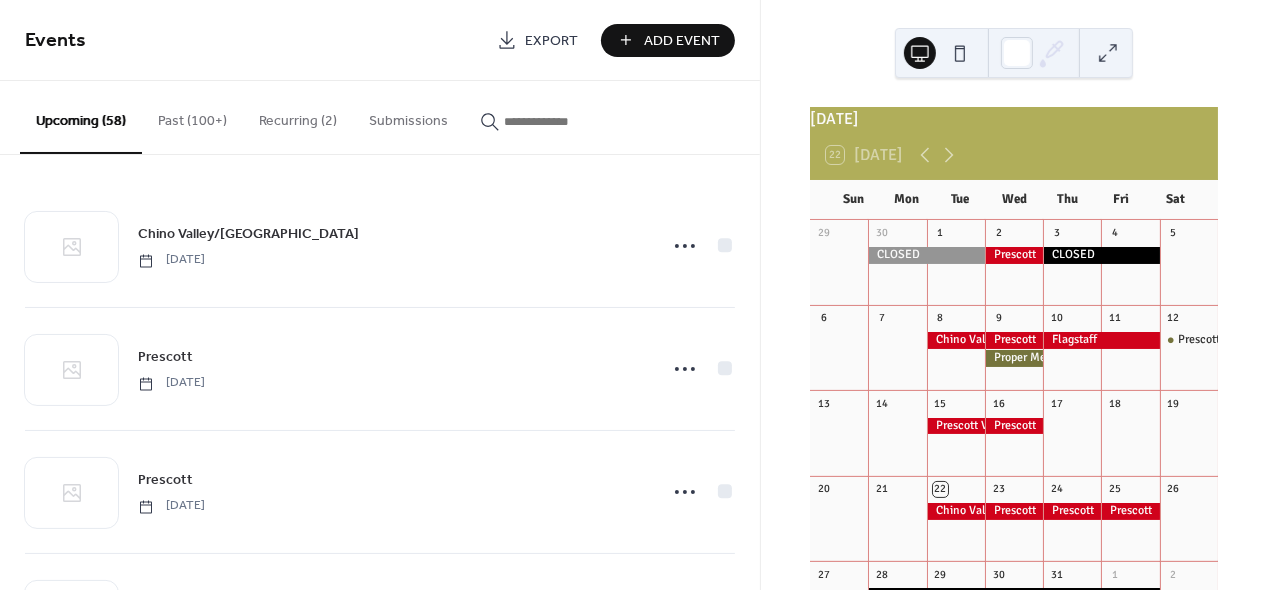 click on "Recurring (2)" at bounding box center (298, 116) 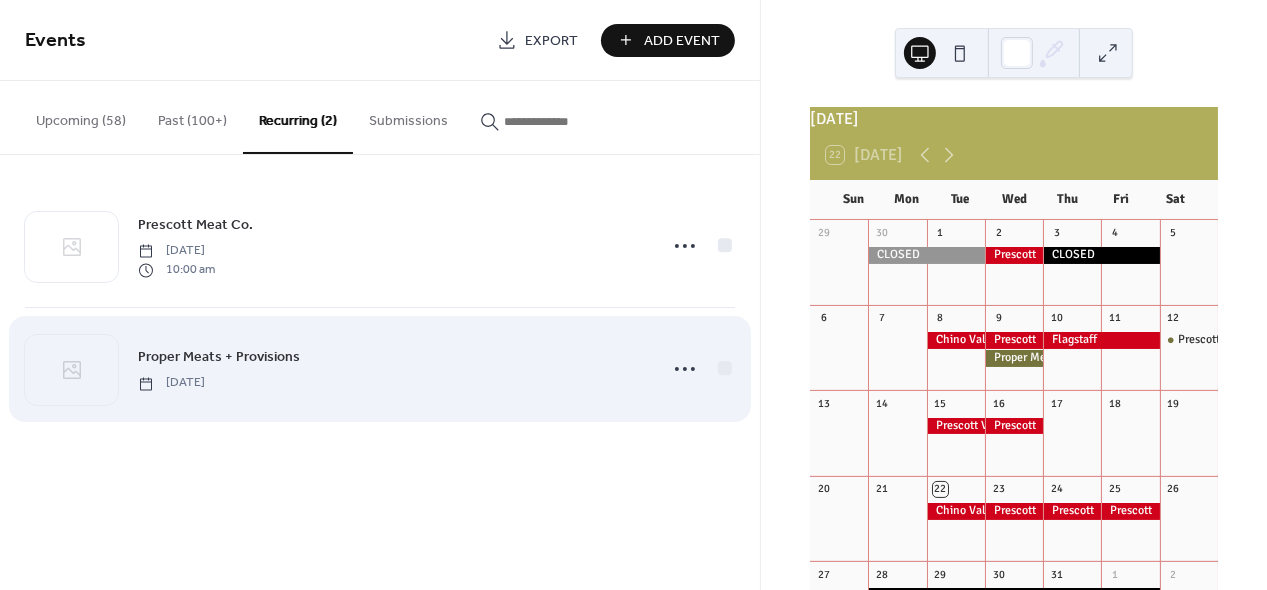 click on "Proper Meats + Provisions" at bounding box center (219, 358) 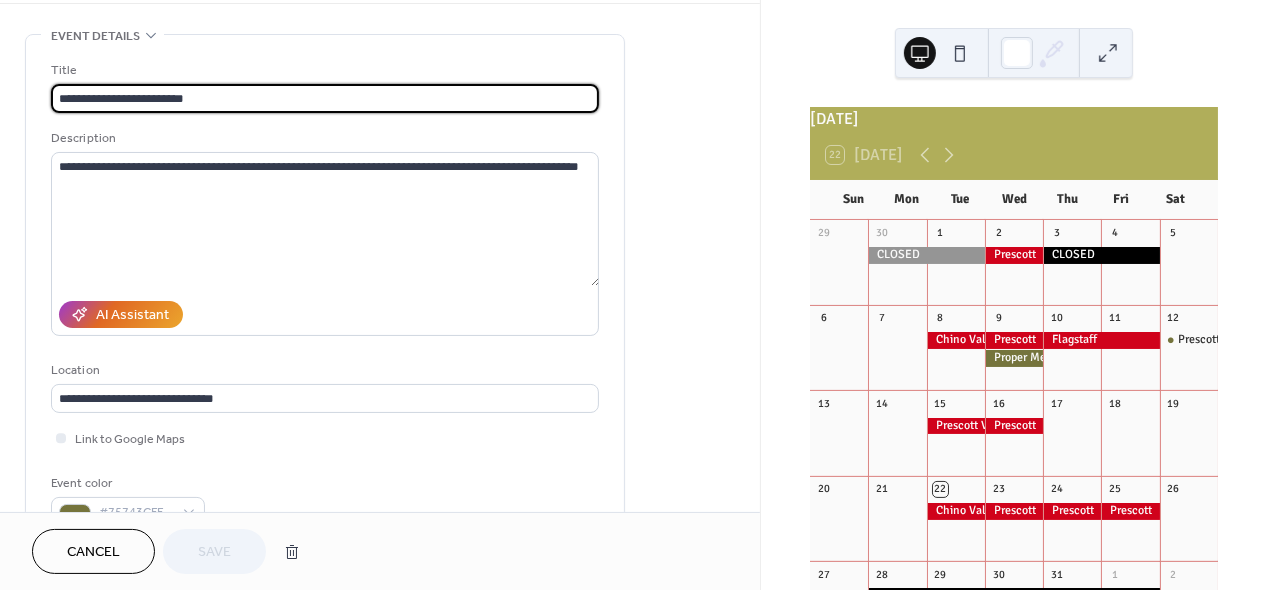 scroll, scrollTop: 0, scrollLeft: 0, axis: both 